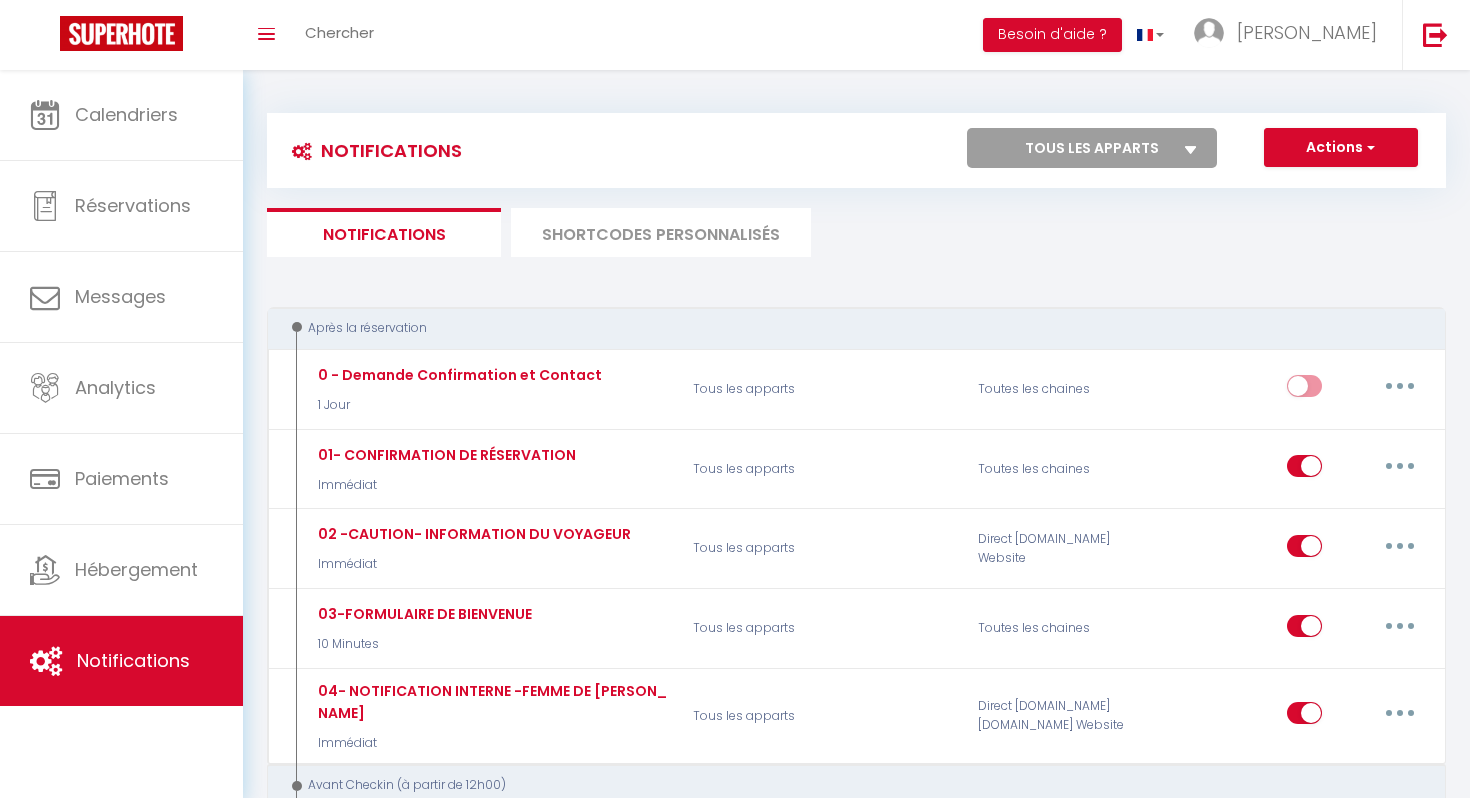 scroll, scrollTop: 377, scrollLeft: 0, axis: vertical 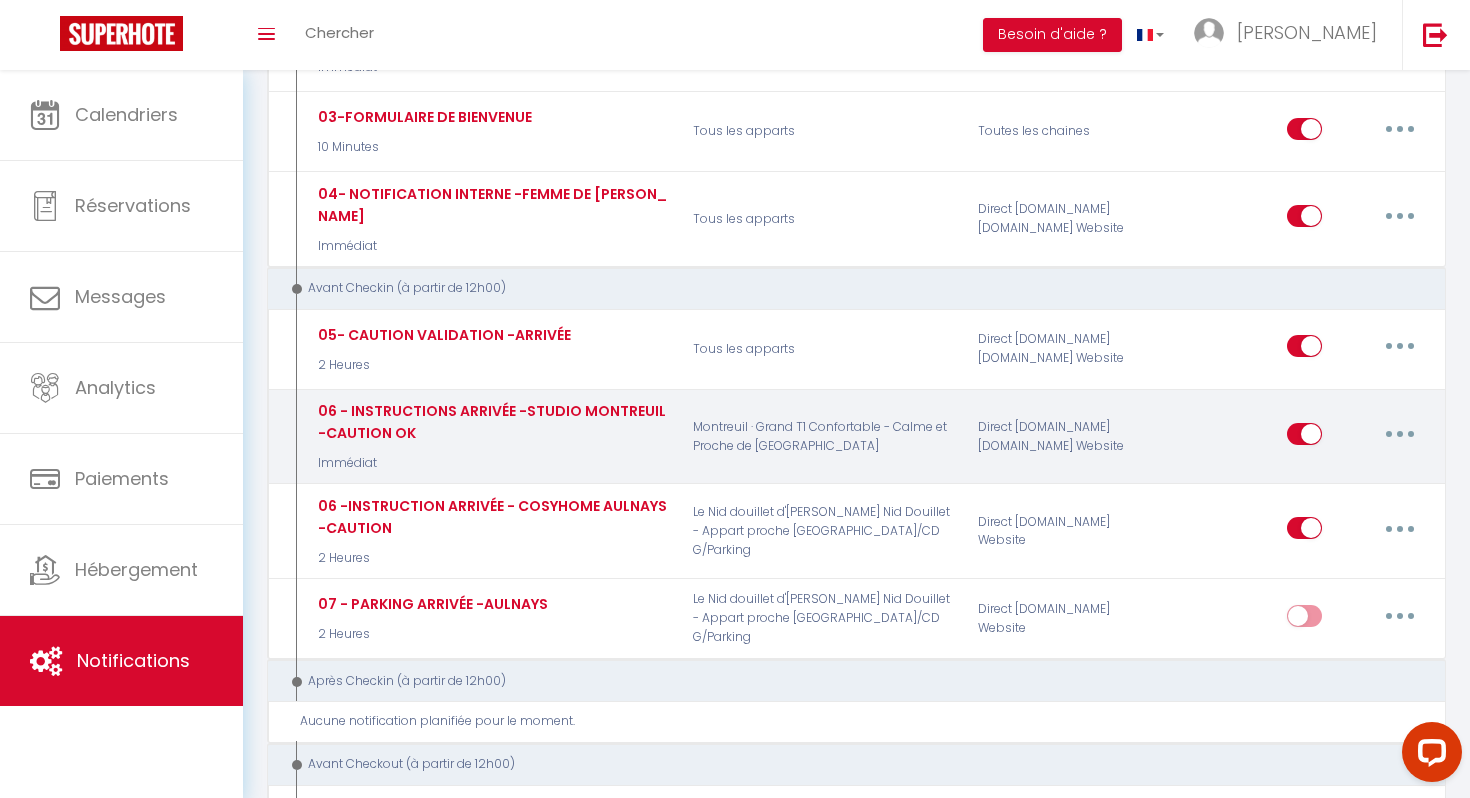 click at bounding box center [1400, 434] 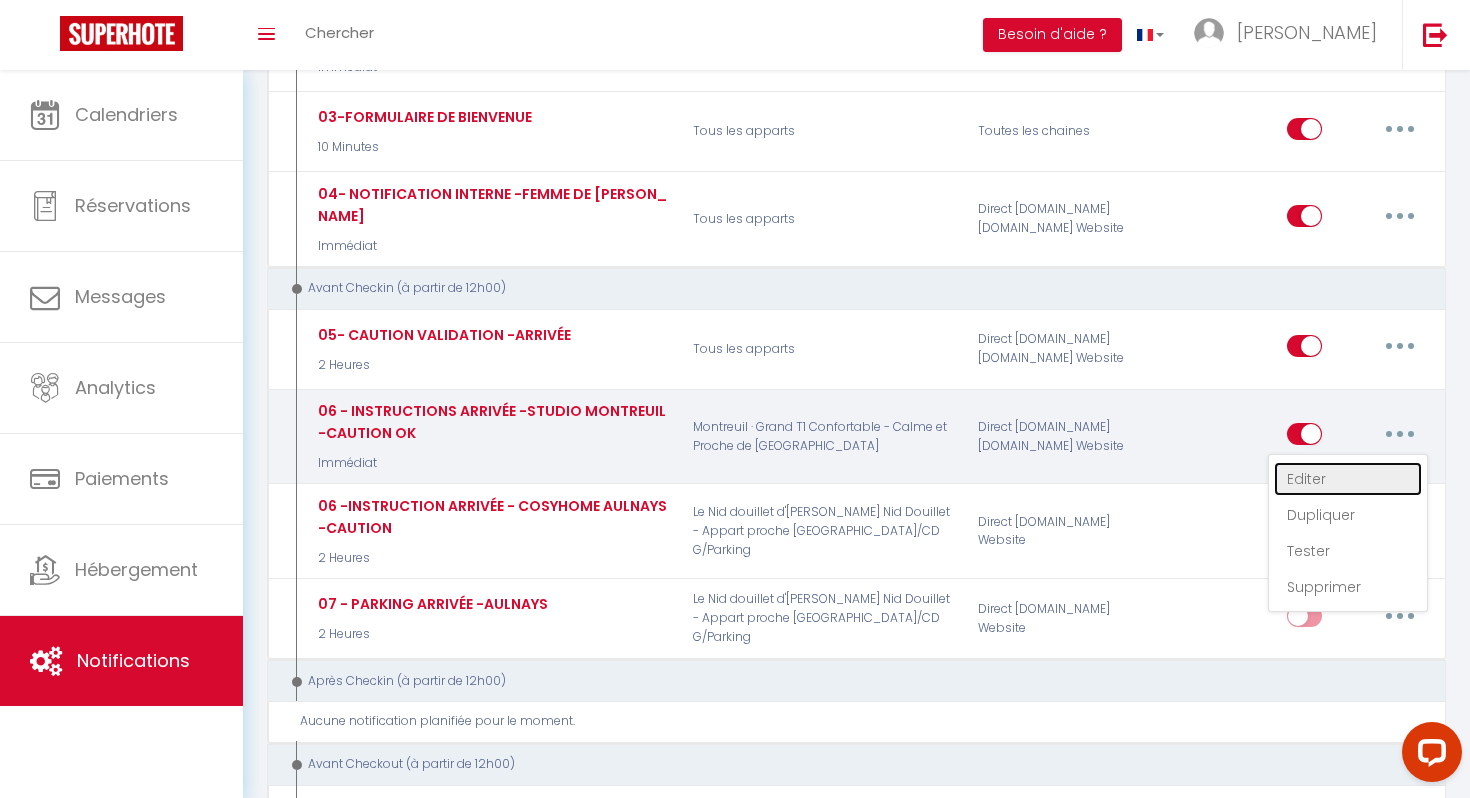 click on "Editer" at bounding box center [1348, 479] 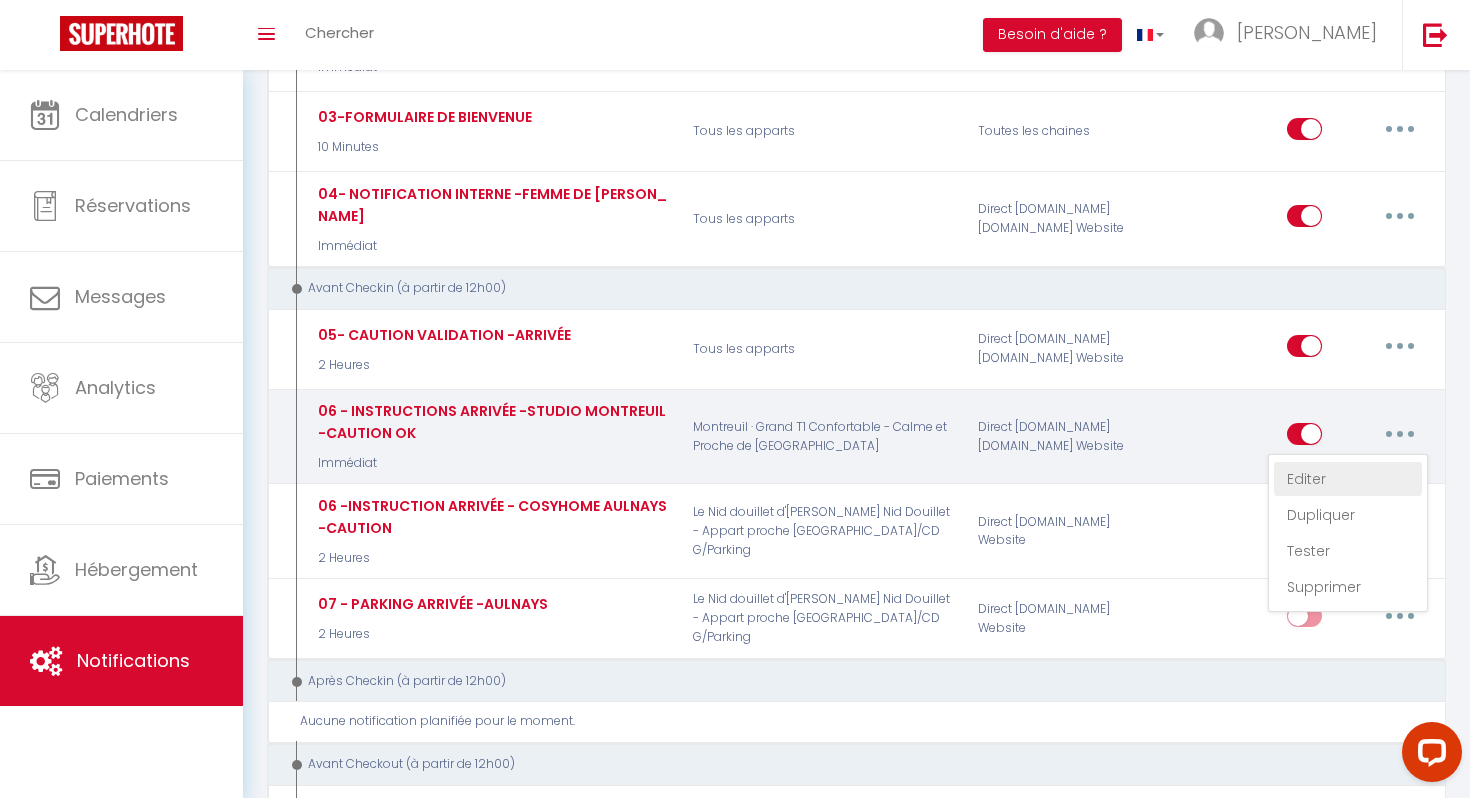 type on "06 - INSTRUCTIONS ARRIVÉE -STUDIO MONTREUIL-CAUTION OK" 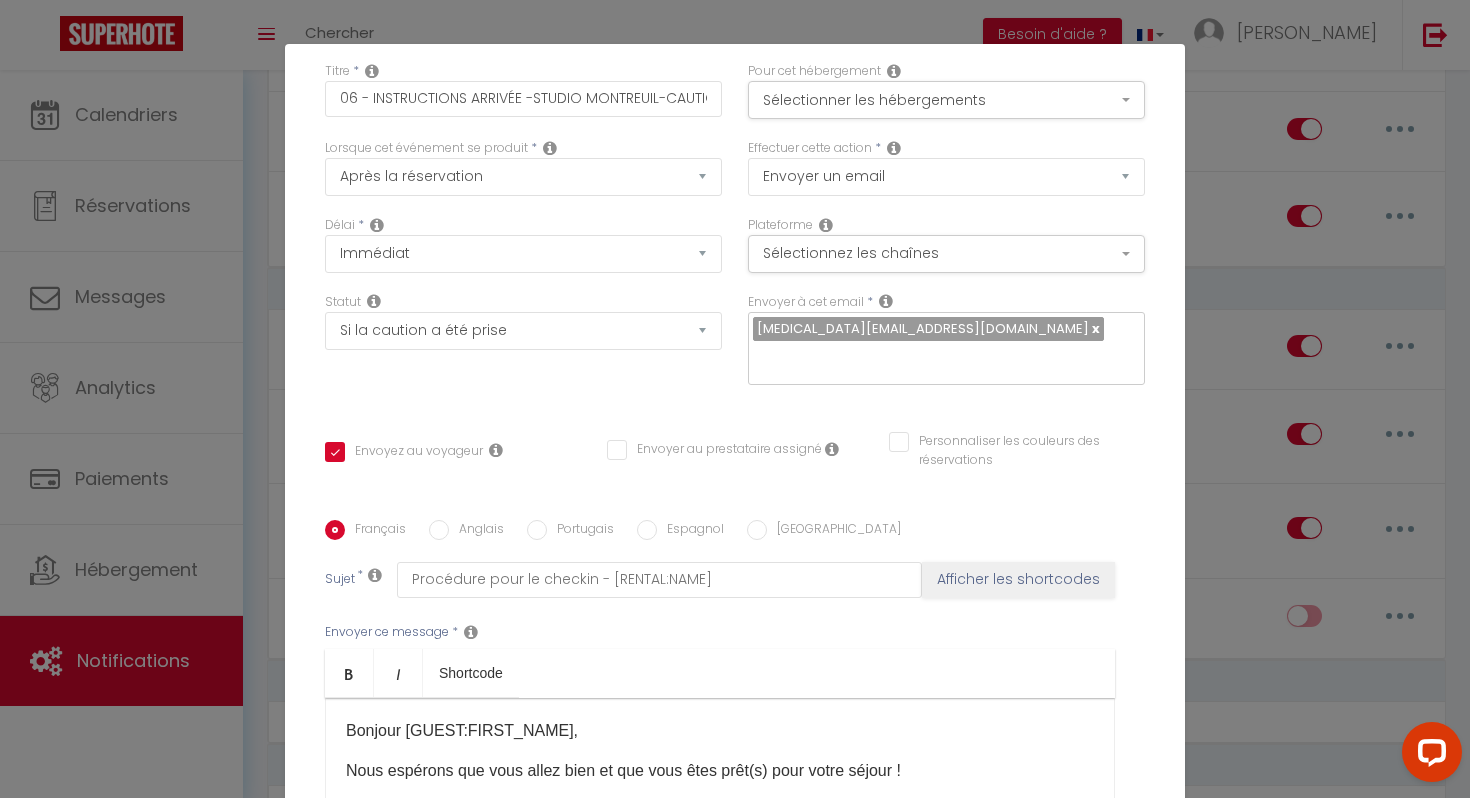 scroll, scrollTop: 0, scrollLeft: 0, axis: both 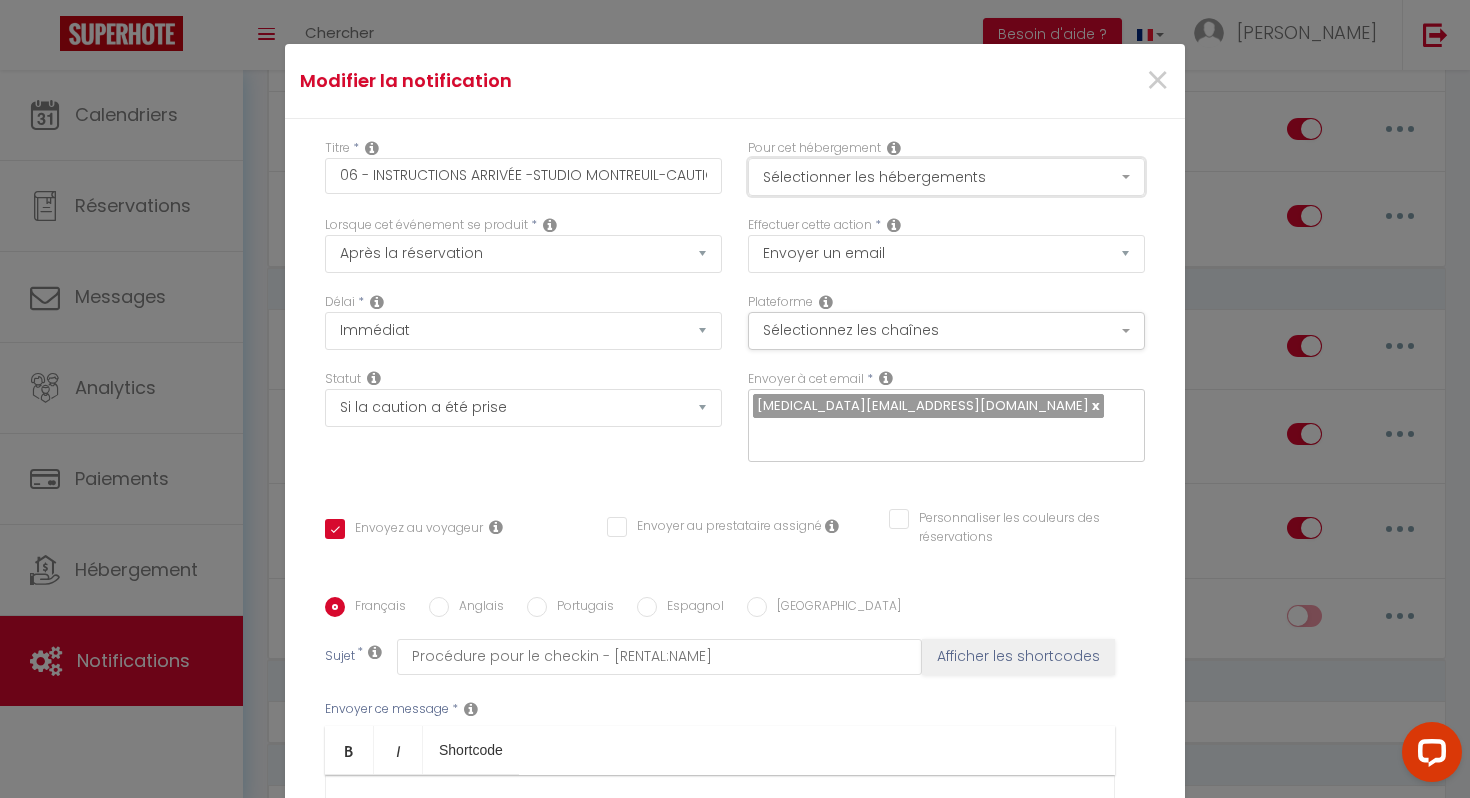 click on "Sélectionner les hébergements" at bounding box center (946, 177) 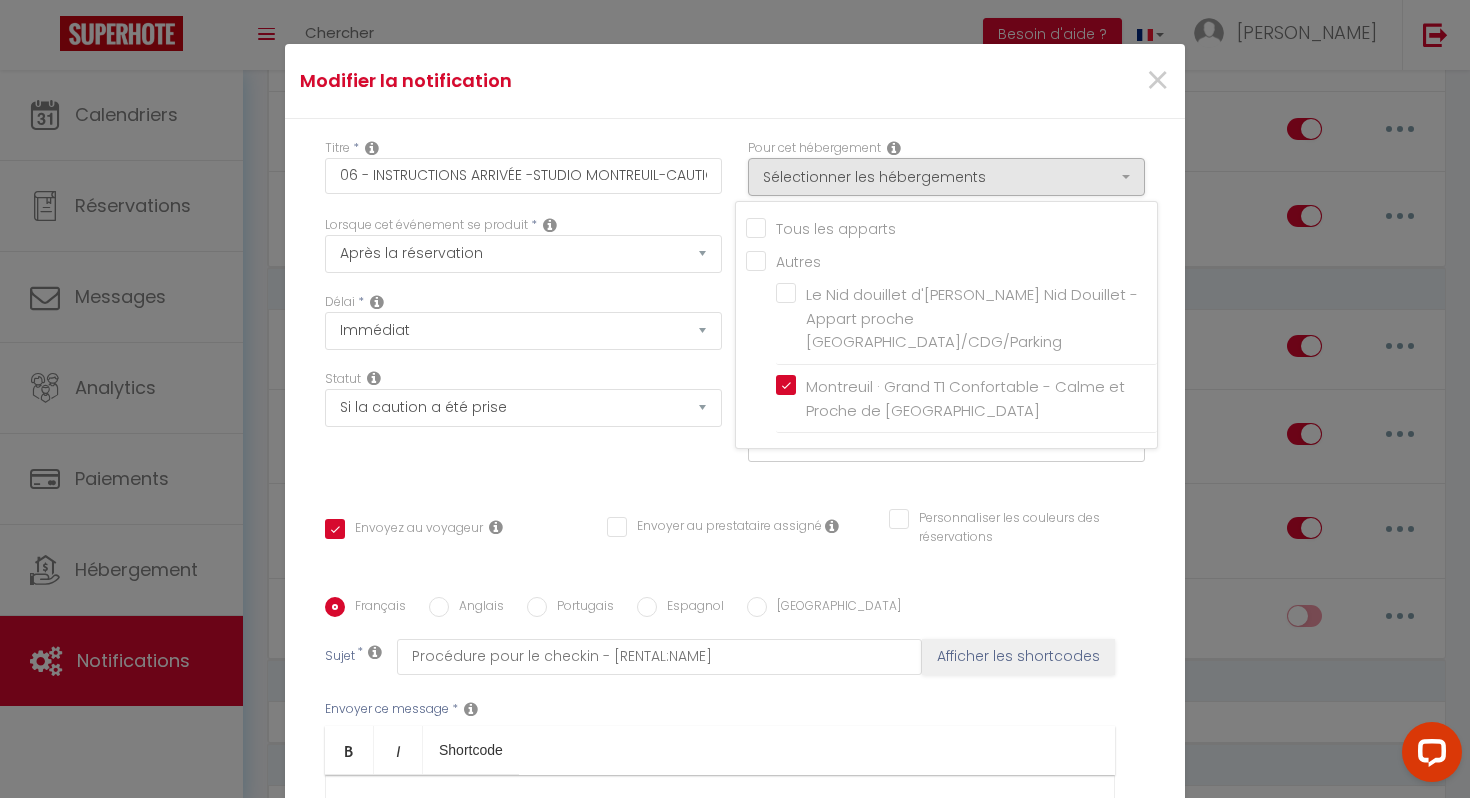 click on "Titre   *     06 - INSTRUCTIONS ARRIVÉE -STUDIO MONTREUIL-CAUTION OK   Pour cet hébergement
Sélectionner les hébergements
Tous les apparts
Autres
Le Nid douillet d'Aulnay  · Le Nid Douillet - Appart  proche Paris/CDG/Parking
Montreuil · Grand T1  Confortable - Calme et Proche de Paris
Lorsque cet événement se produit   *      Après la réservation   Avant Checkin (à partir de 12h00)   Après Checkin (à partir de 12h00)   Avant Checkout (à partir de 12h00)   Après Checkout (à partir de 12h00)   Température   Co2   Bruit sonore   Après visualisation lien paiement   Après Paiement Lien KO   Après Caution Lien KO   Après Paiement Automatique KO   Après Caution Automatique KO" at bounding box center [735, 597] 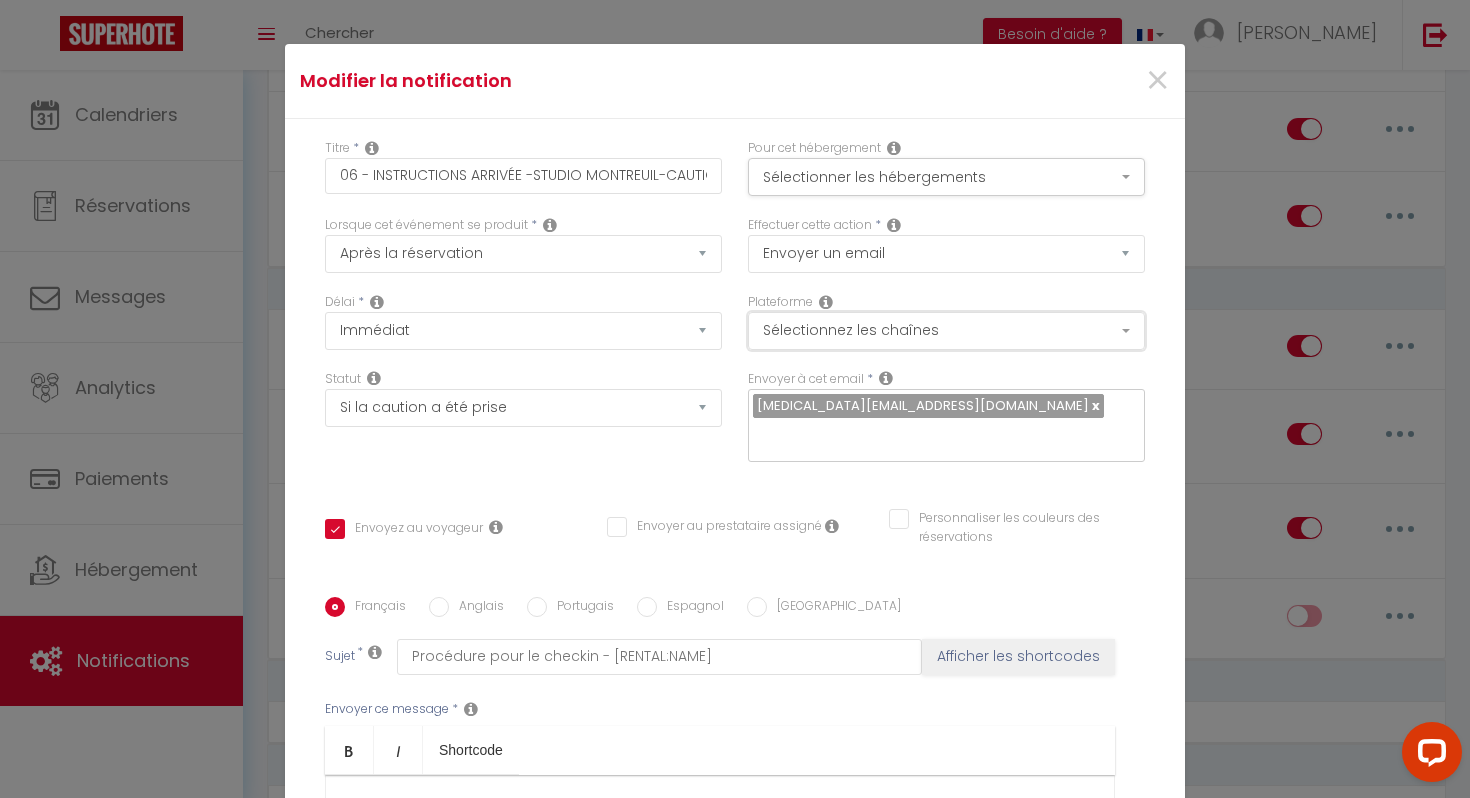 click on "Sélectionnez les chaînes" at bounding box center [946, 331] 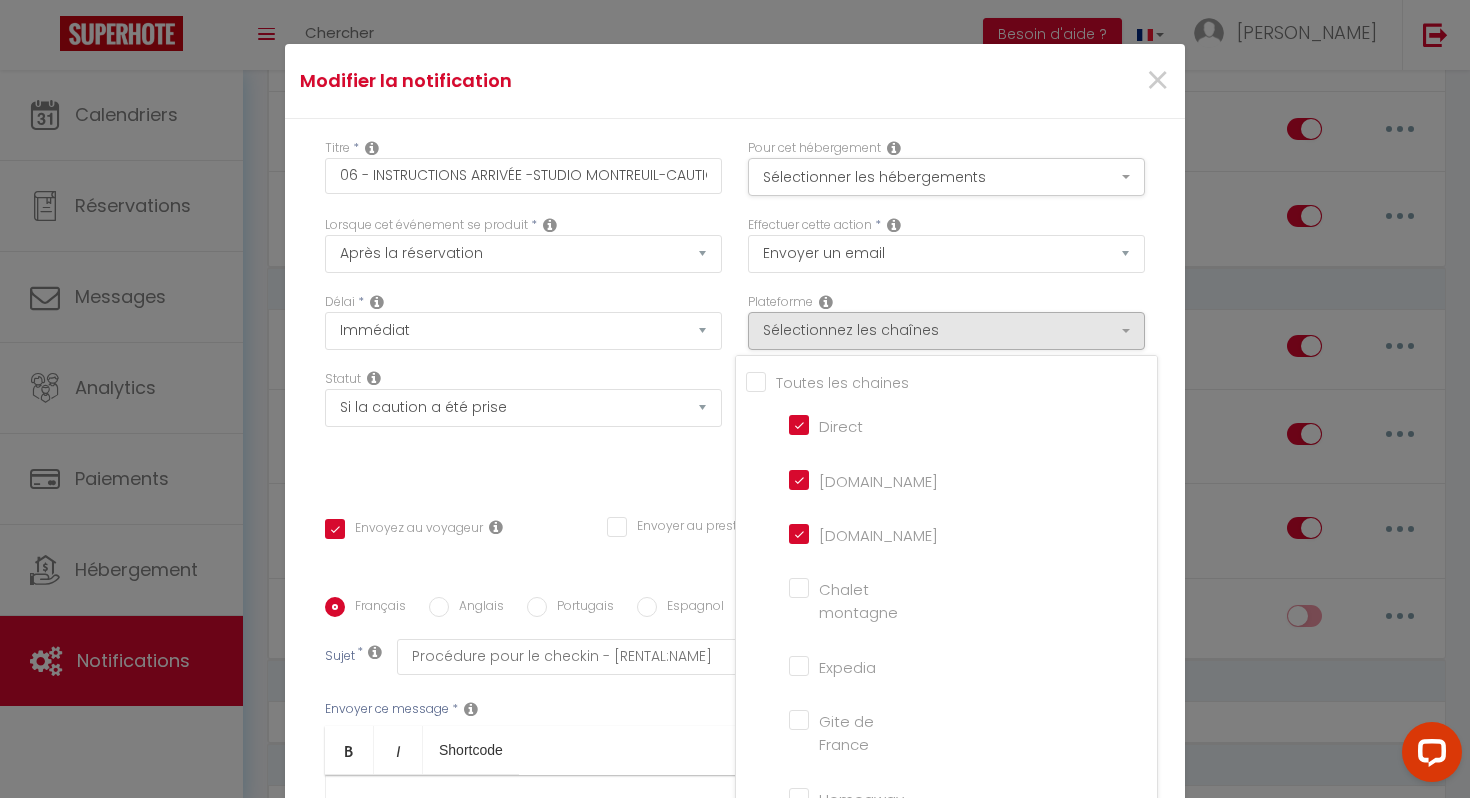 click on "Titre   *     06 - INSTRUCTIONS ARRIVÉE -STUDIO MONTREUIL-CAUTION OK   Pour cet hébergement
Sélectionner les hébergements
Tous les apparts
Autres
Le Nid douillet d'Aulnay  · Le Nid Douillet - Appart  proche Paris/CDG/Parking
Montreuil · Grand T1  Confortable - Calme et Proche de Paris
Lorsque cet événement se produit   *      Après la réservation   Avant Checkin (à partir de 12h00)   Après Checkin (à partir de 12h00)   Avant Checkout (à partir de 12h00)   Après Checkout (à partir de 12h00)   Température   Co2   Bruit sonore   Après visualisation lien paiement   Après Paiement Lien KO   Après Caution Lien KO   Après Paiement Automatique KO   Après Caution Automatique KO" at bounding box center (735, 597) 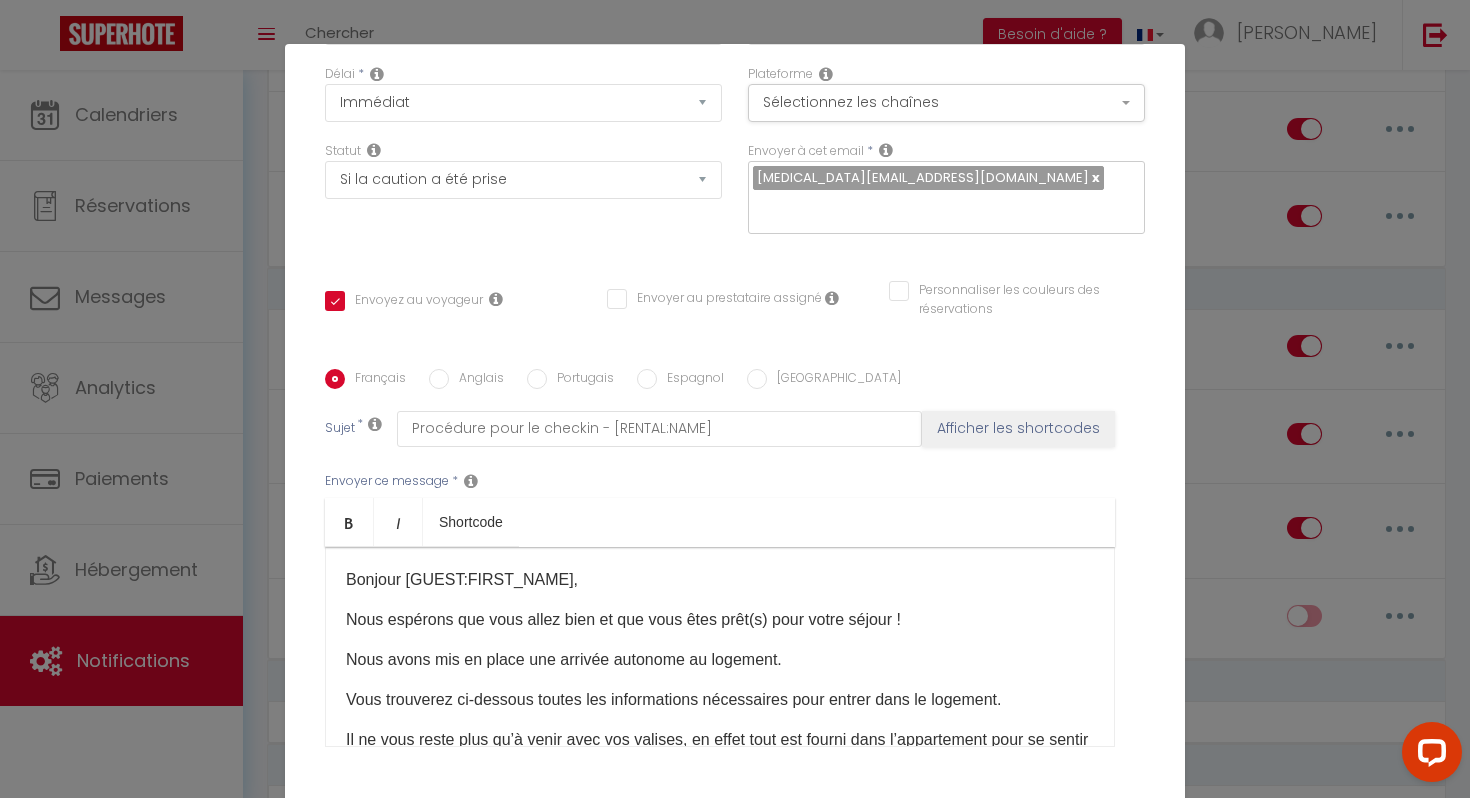 scroll, scrollTop: 295, scrollLeft: 0, axis: vertical 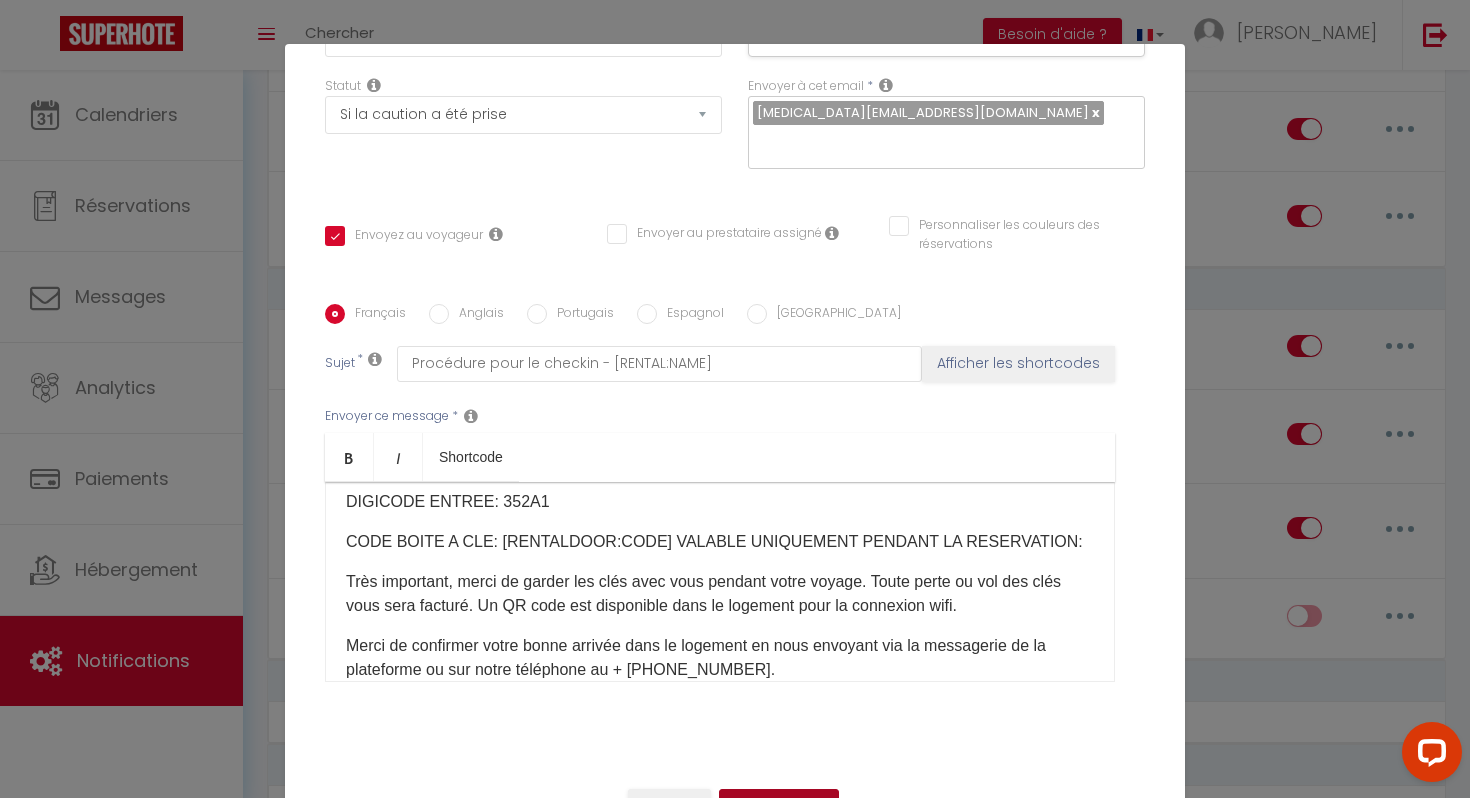 click on "Mettre à jour" at bounding box center [779, 806] 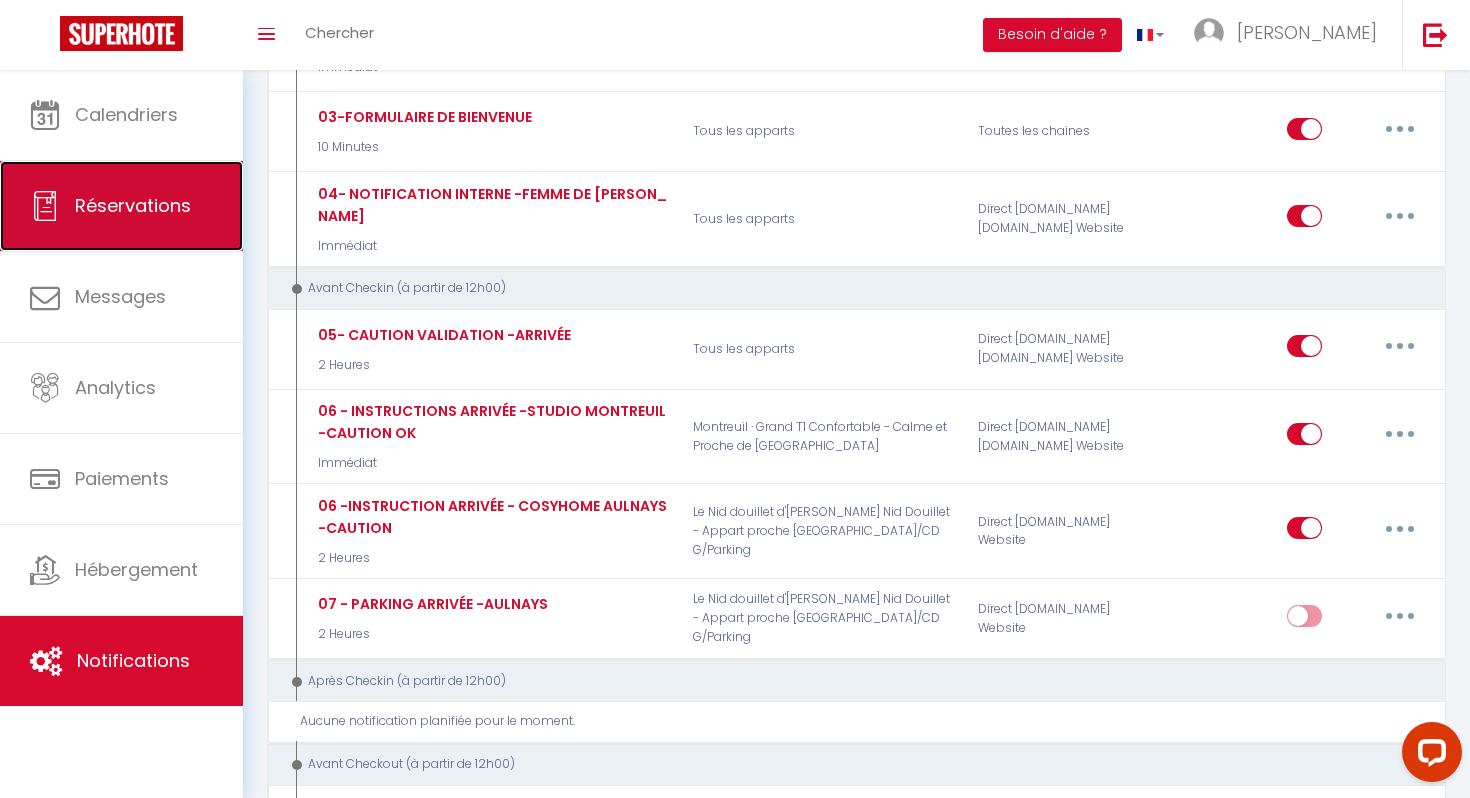 click on "Réservations" at bounding box center (133, 205) 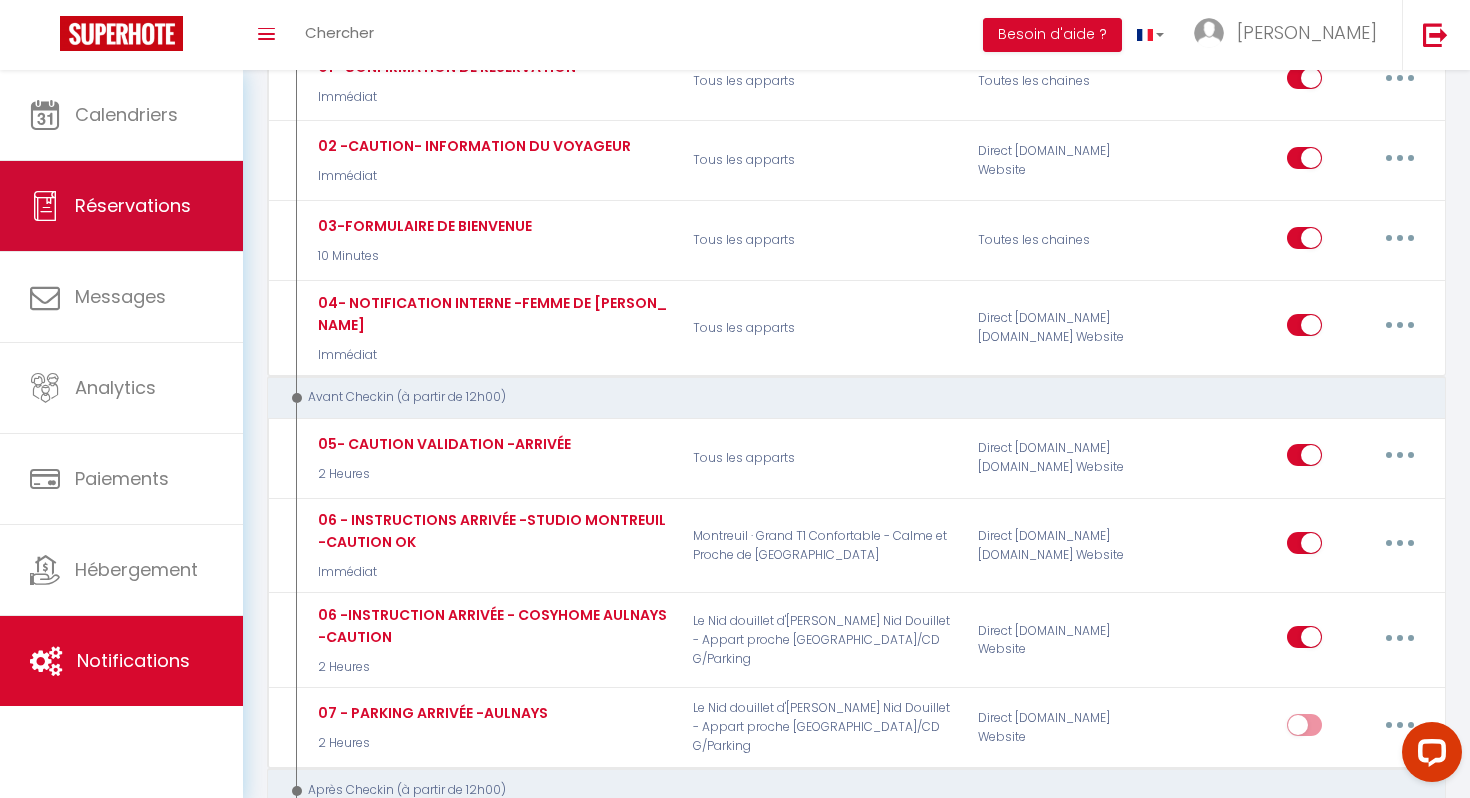 select on "not_cancelled" 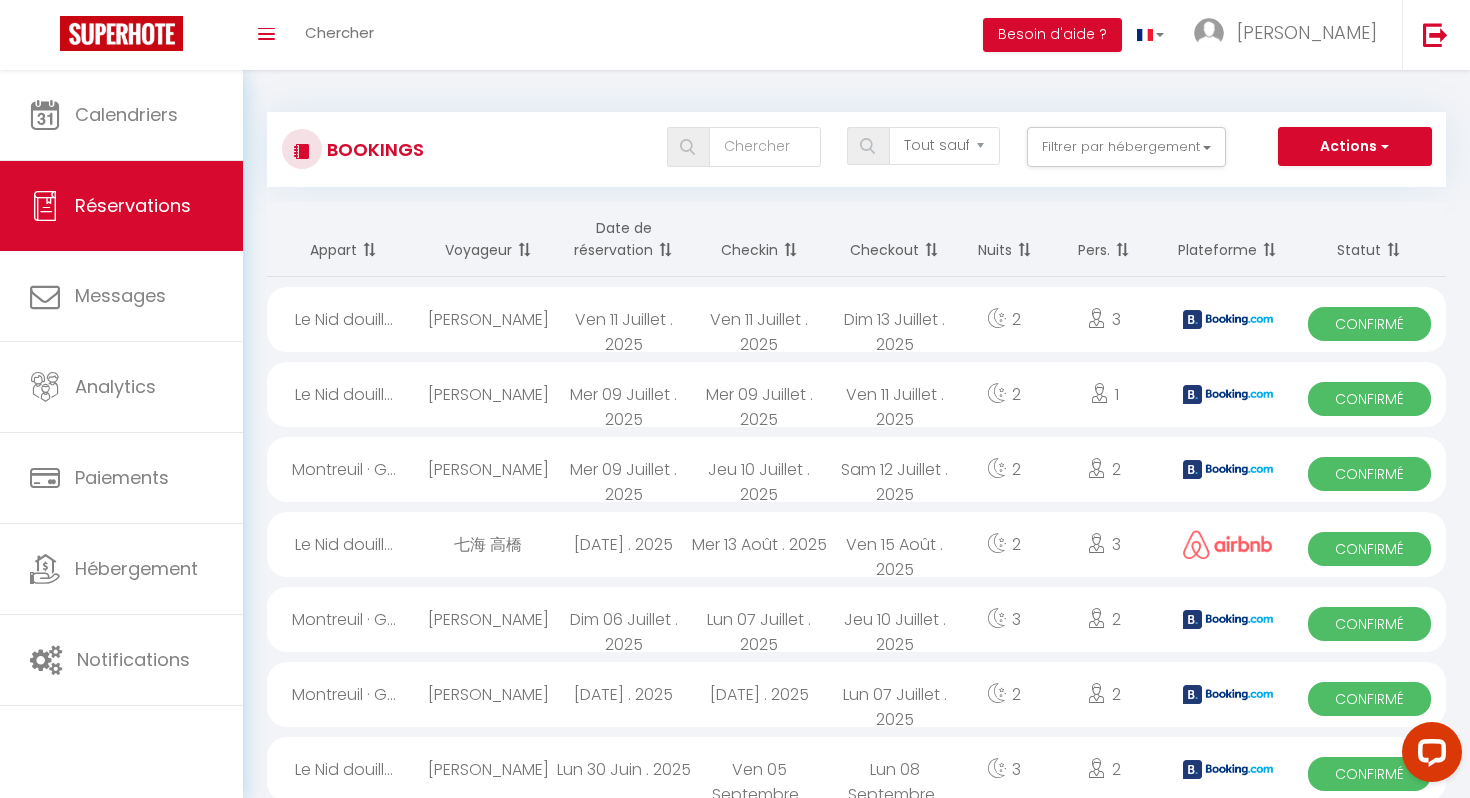 scroll, scrollTop: 3, scrollLeft: 0, axis: vertical 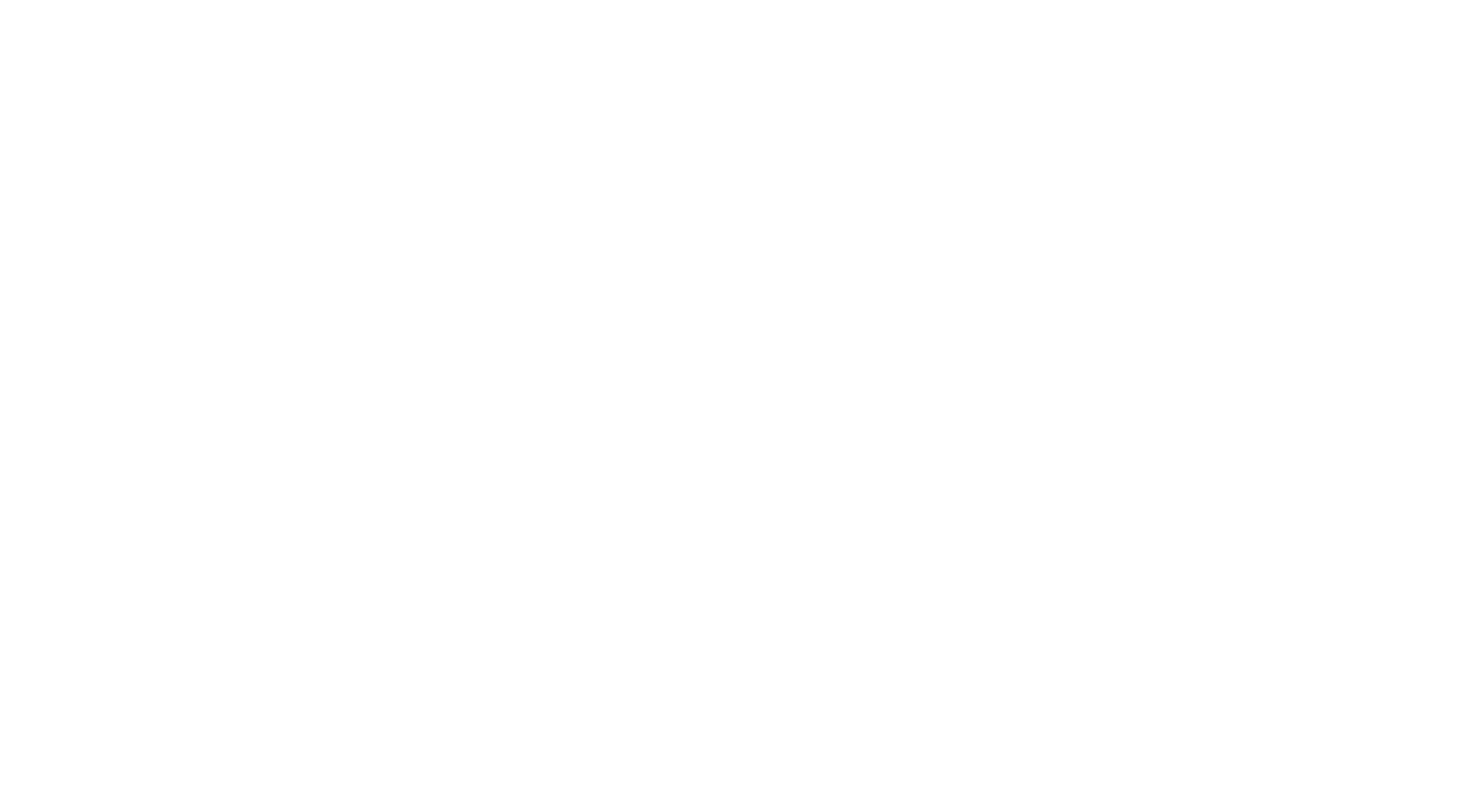 select on "not_cancelled" 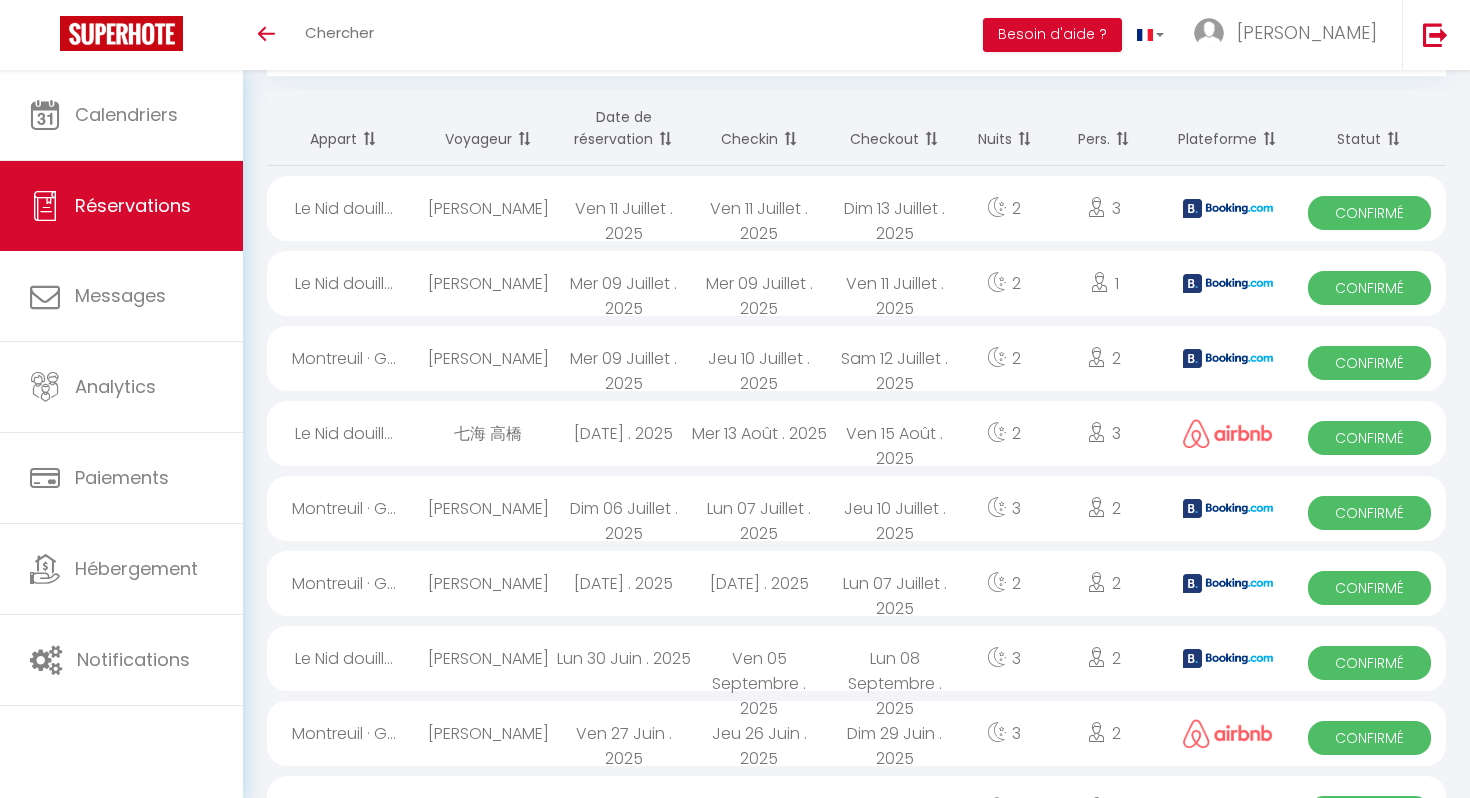 scroll, scrollTop: 3, scrollLeft: 0, axis: vertical 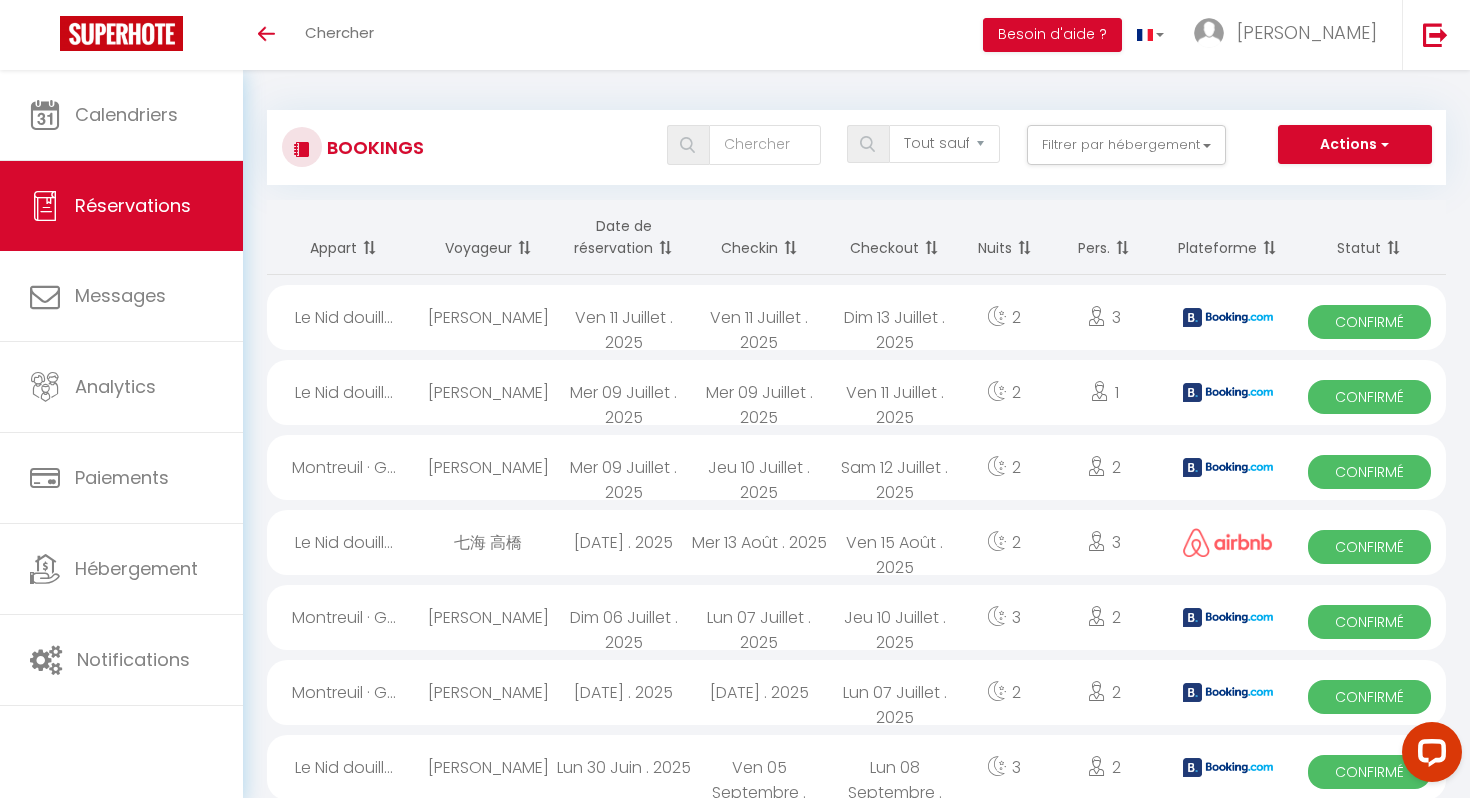 click on "Réservations" at bounding box center [133, 205] 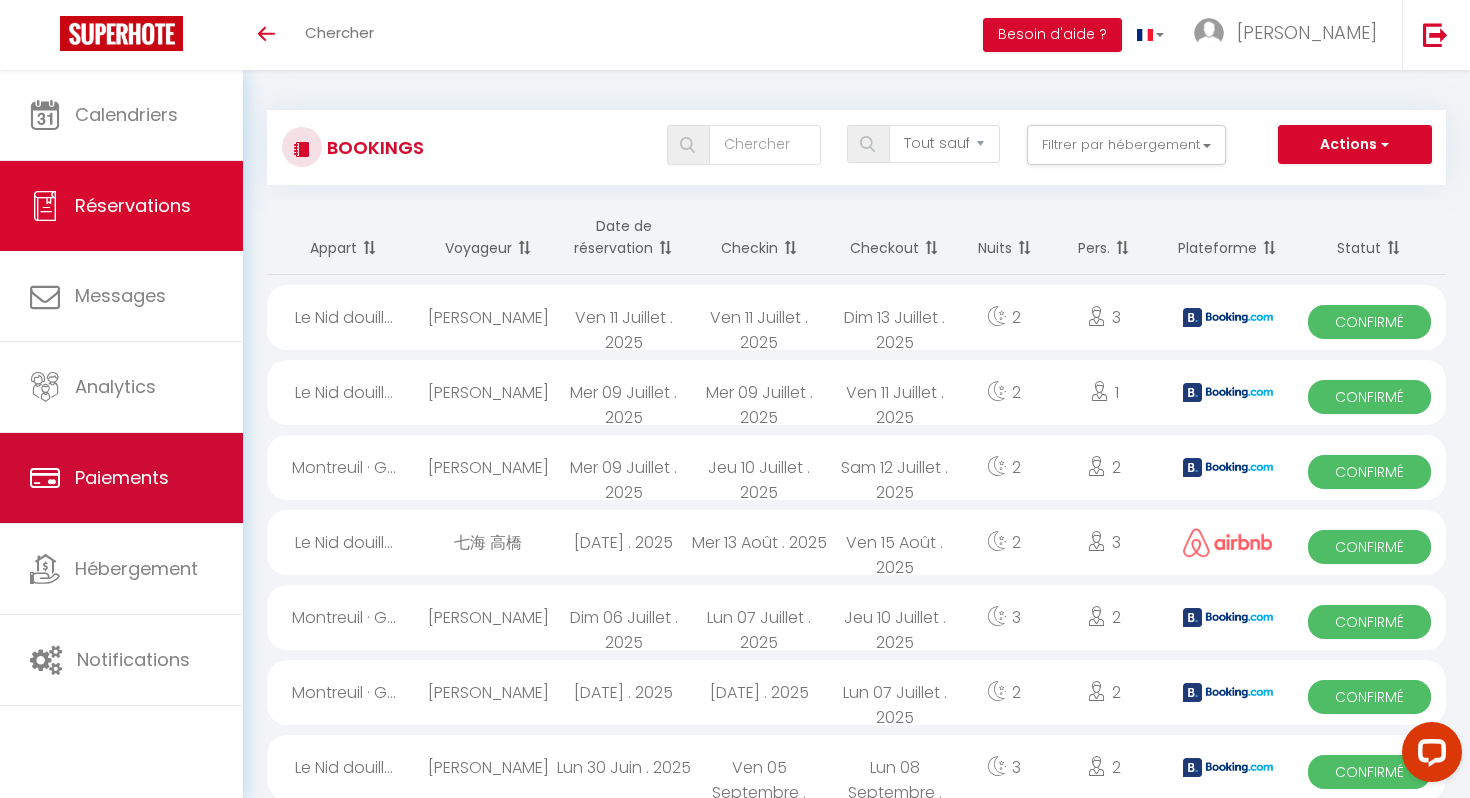 click on "Paiements" at bounding box center [121, 478] 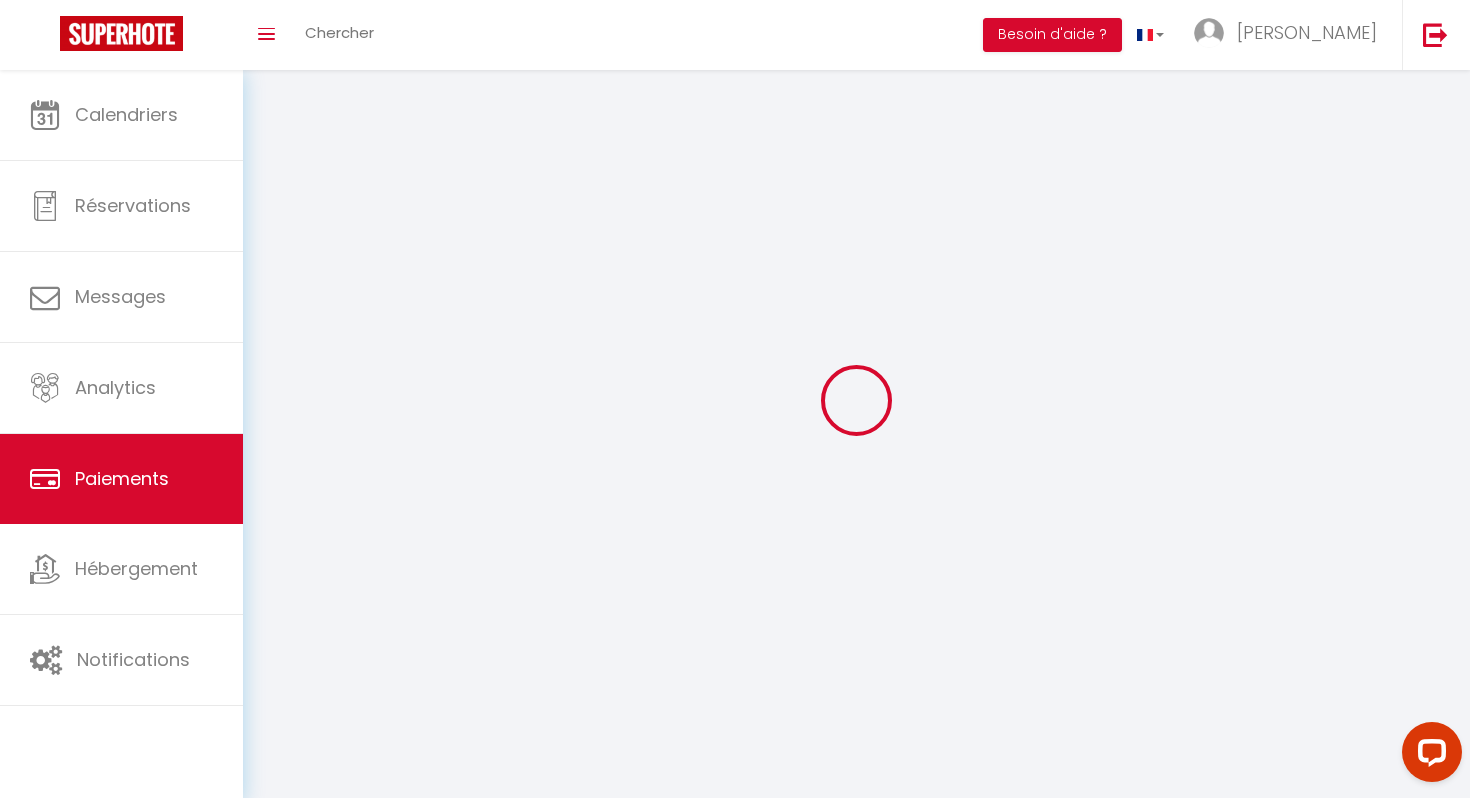 scroll, scrollTop: 0, scrollLeft: 0, axis: both 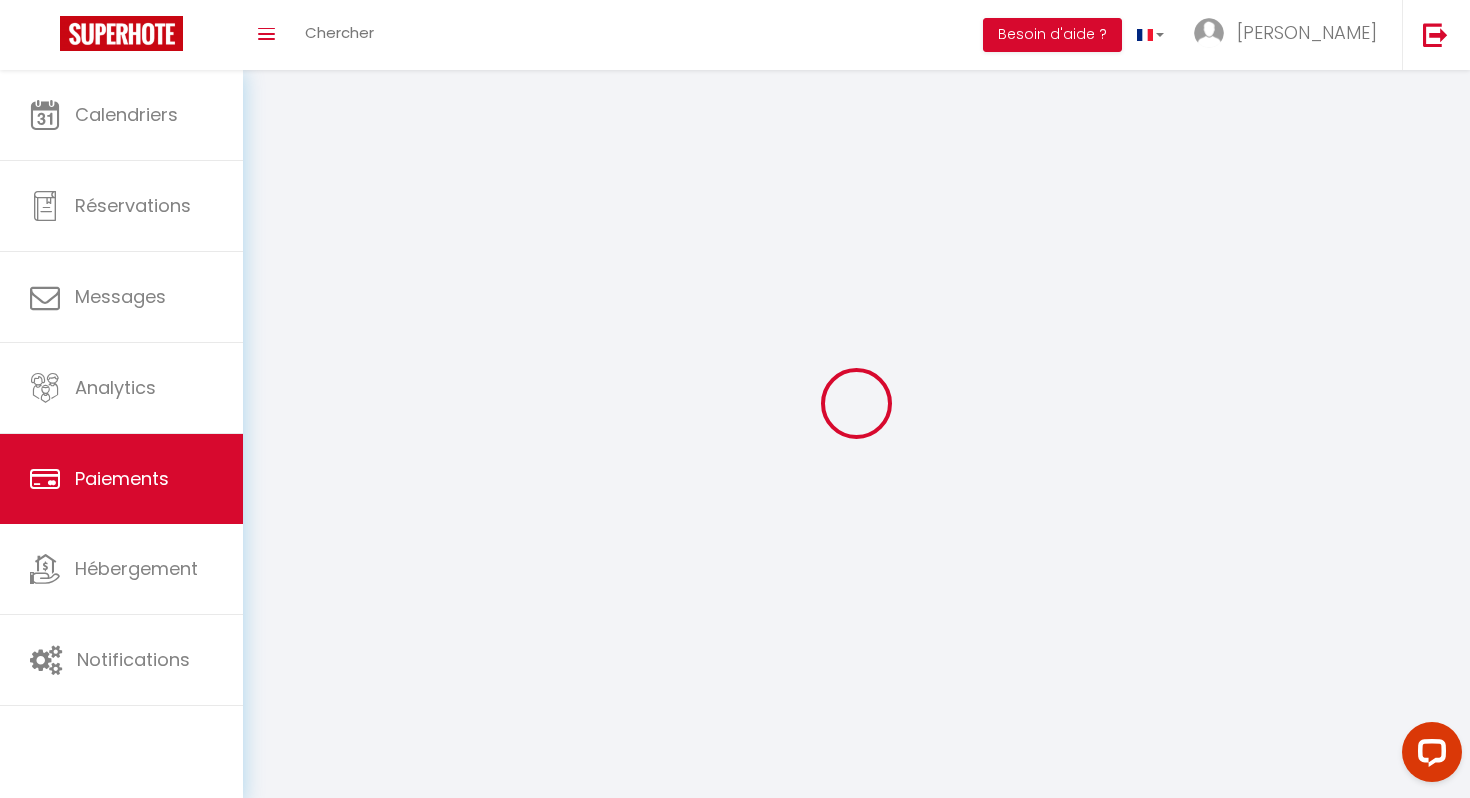 select on "2" 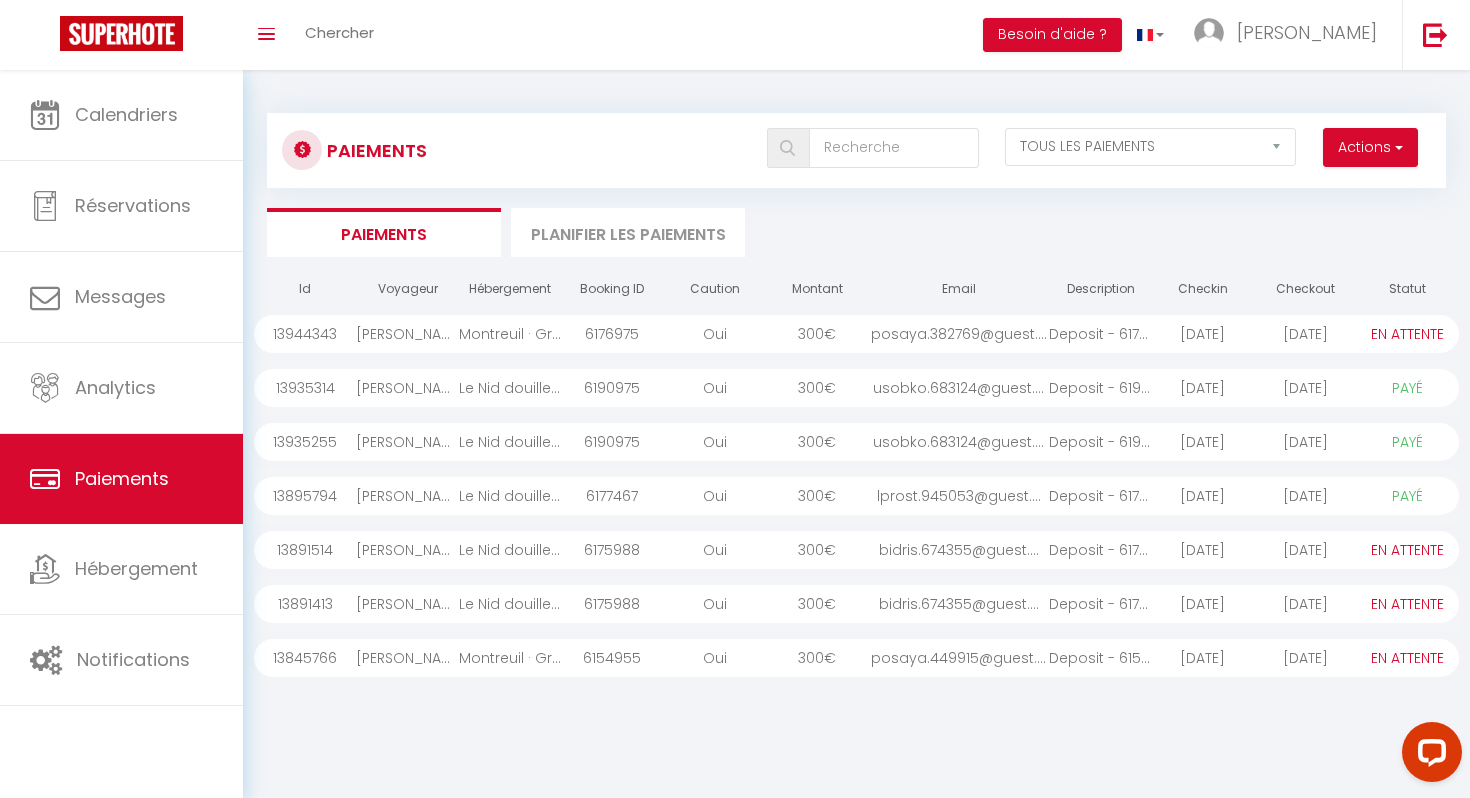 click on "[PERSON_NAME]" at bounding box center (407, 334) 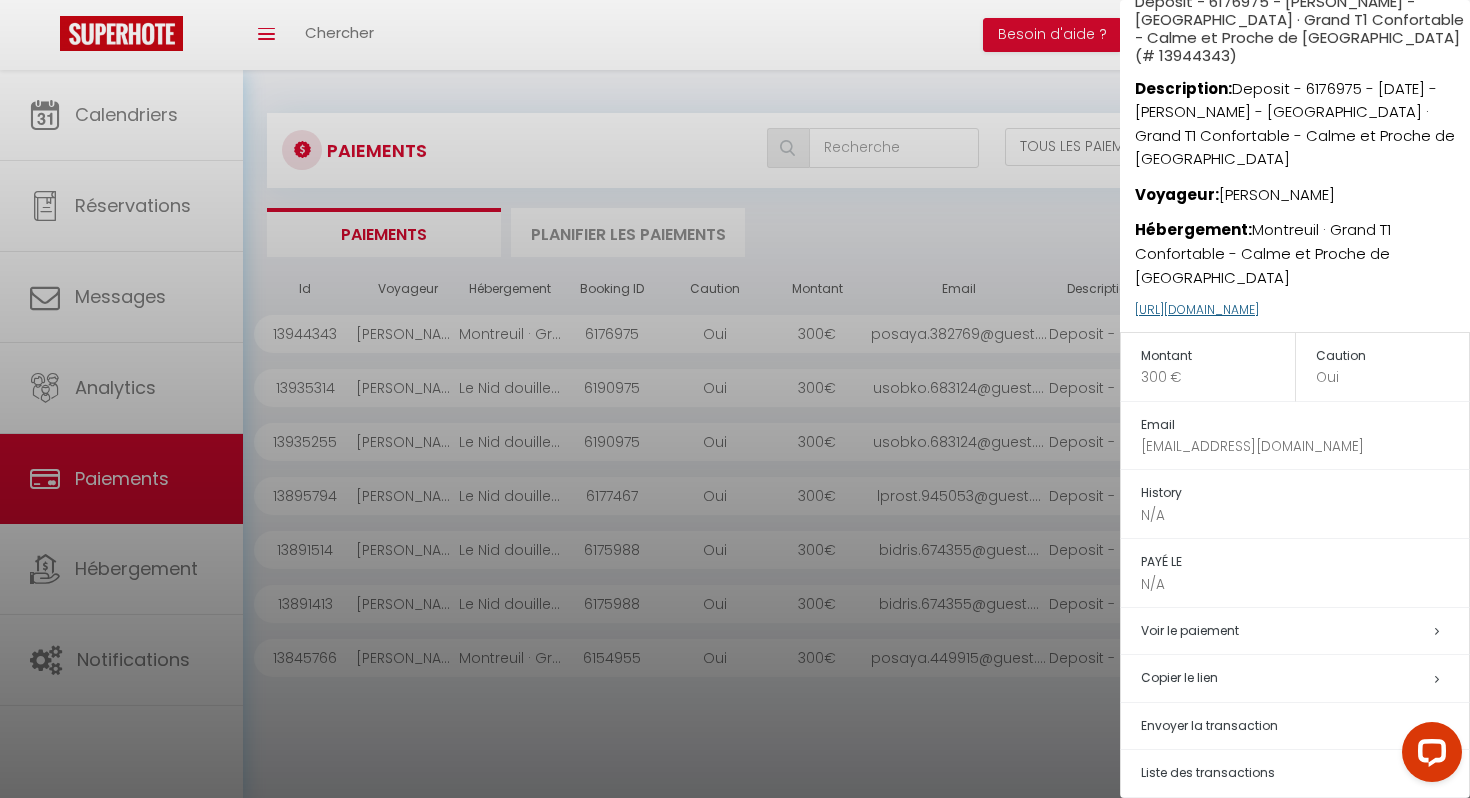 scroll, scrollTop: 93, scrollLeft: 0, axis: vertical 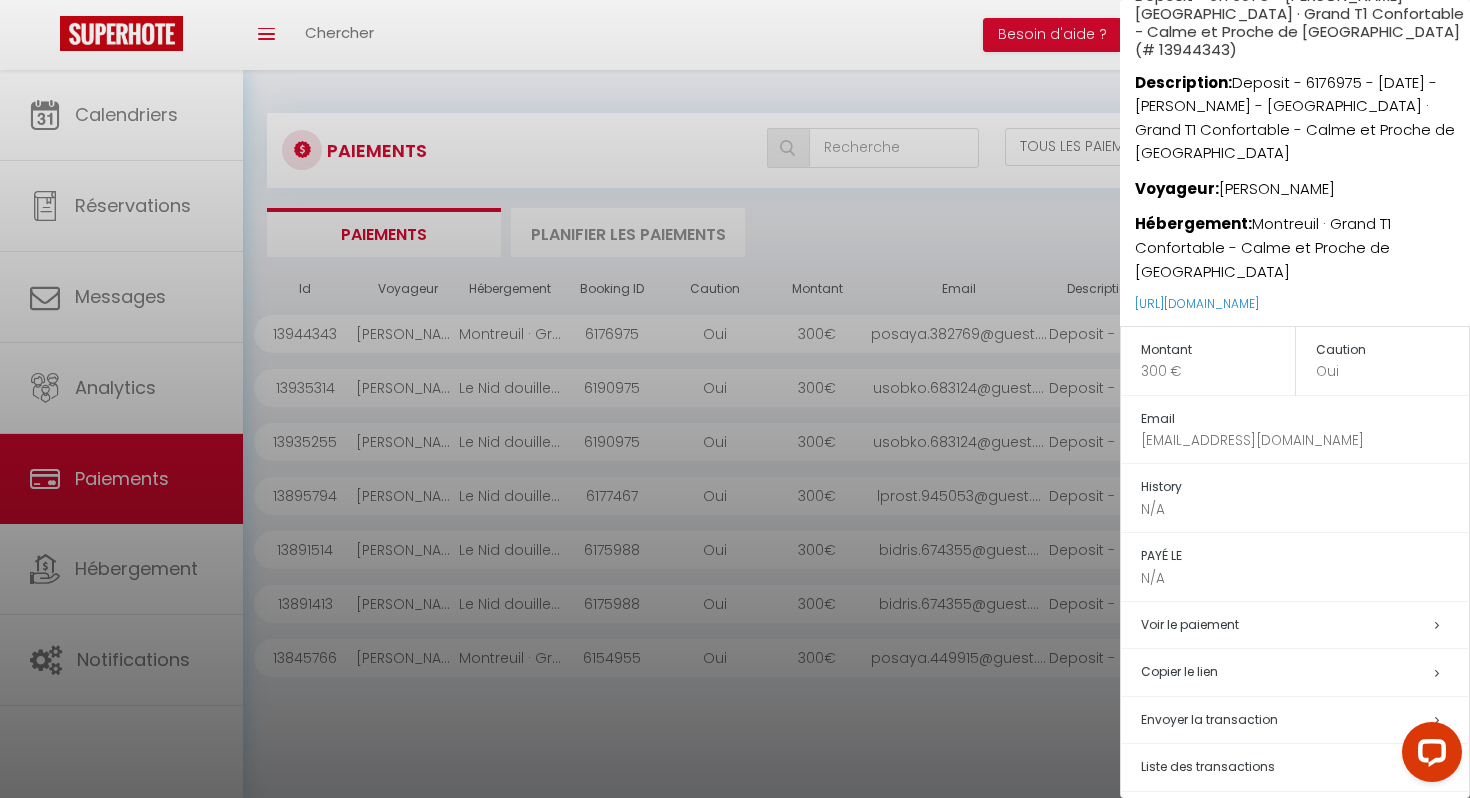 click on "Voir le paiement" at bounding box center [1305, 625] 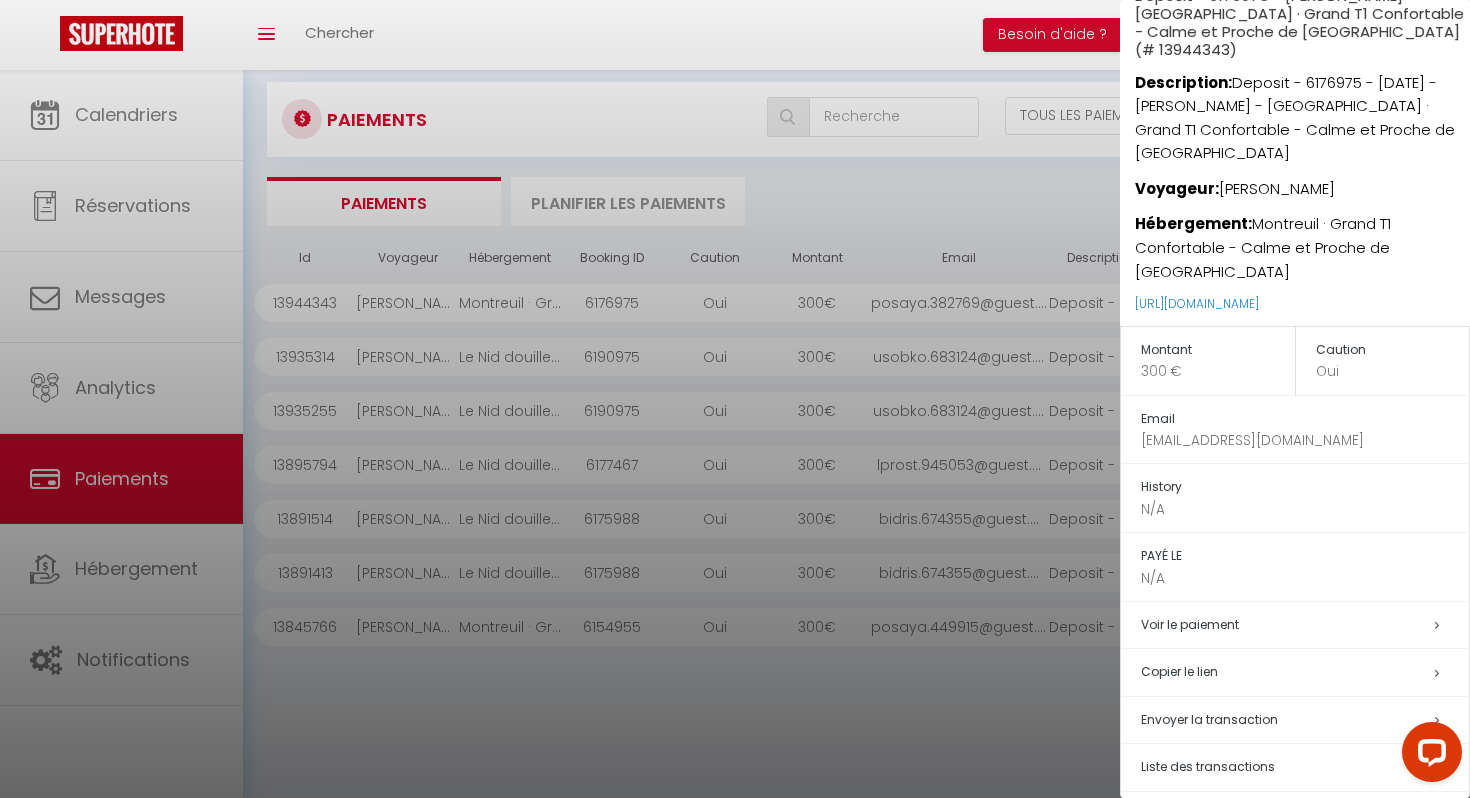 scroll, scrollTop: 0, scrollLeft: 0, axis: both 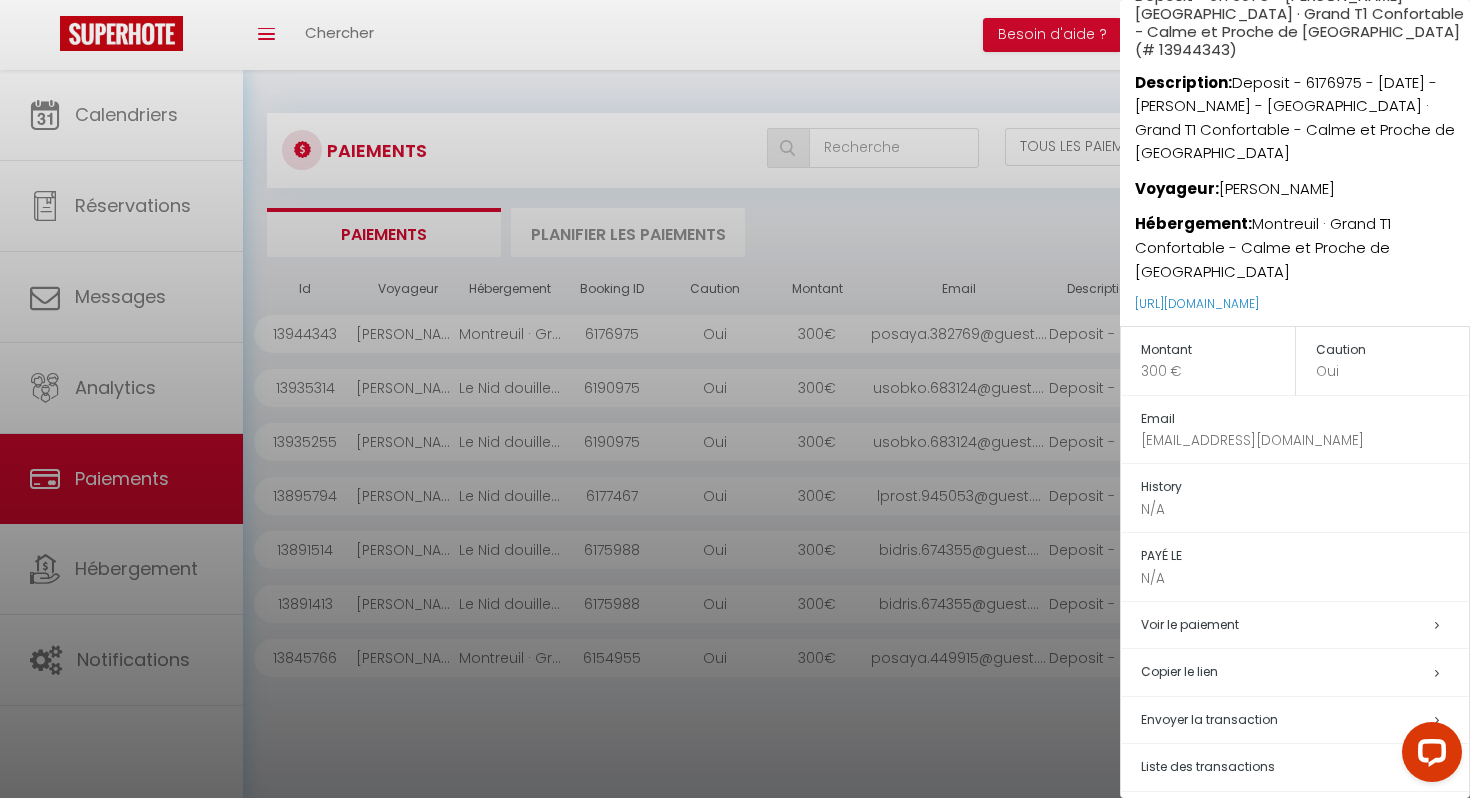 click at bounding box center [735, 399] 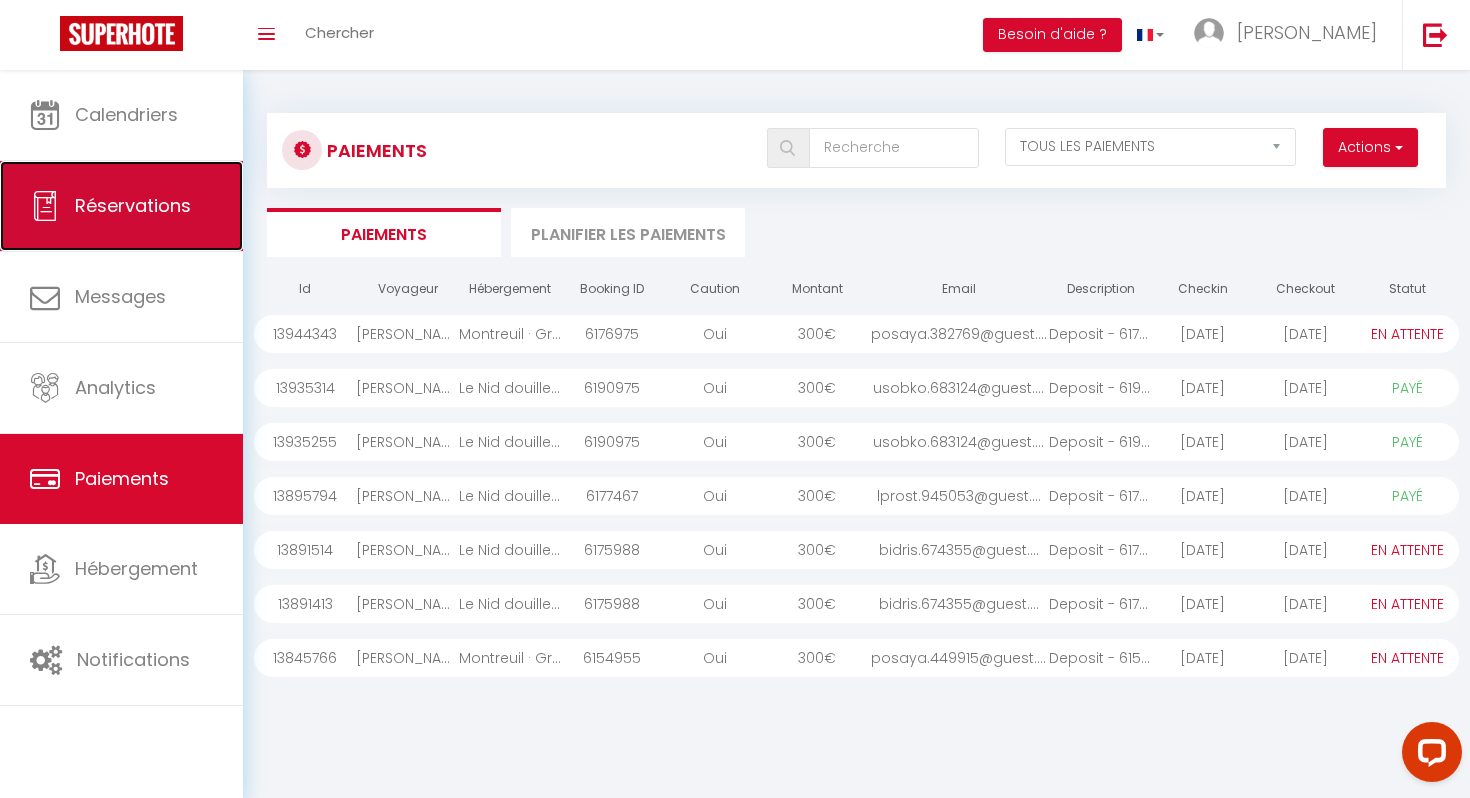 click on "Réservations" at bounding box center (133, 205) 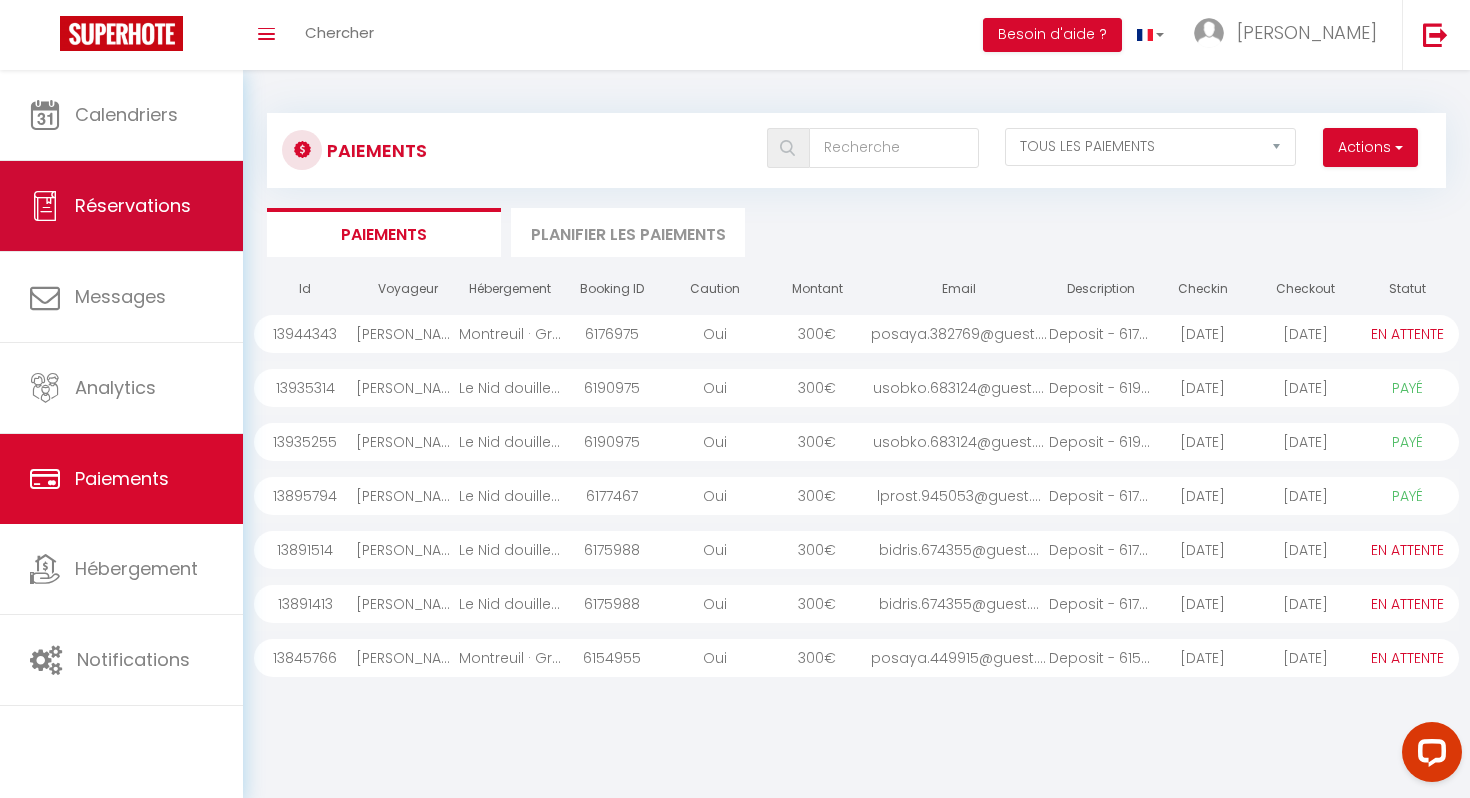 select on "not_cancelled" 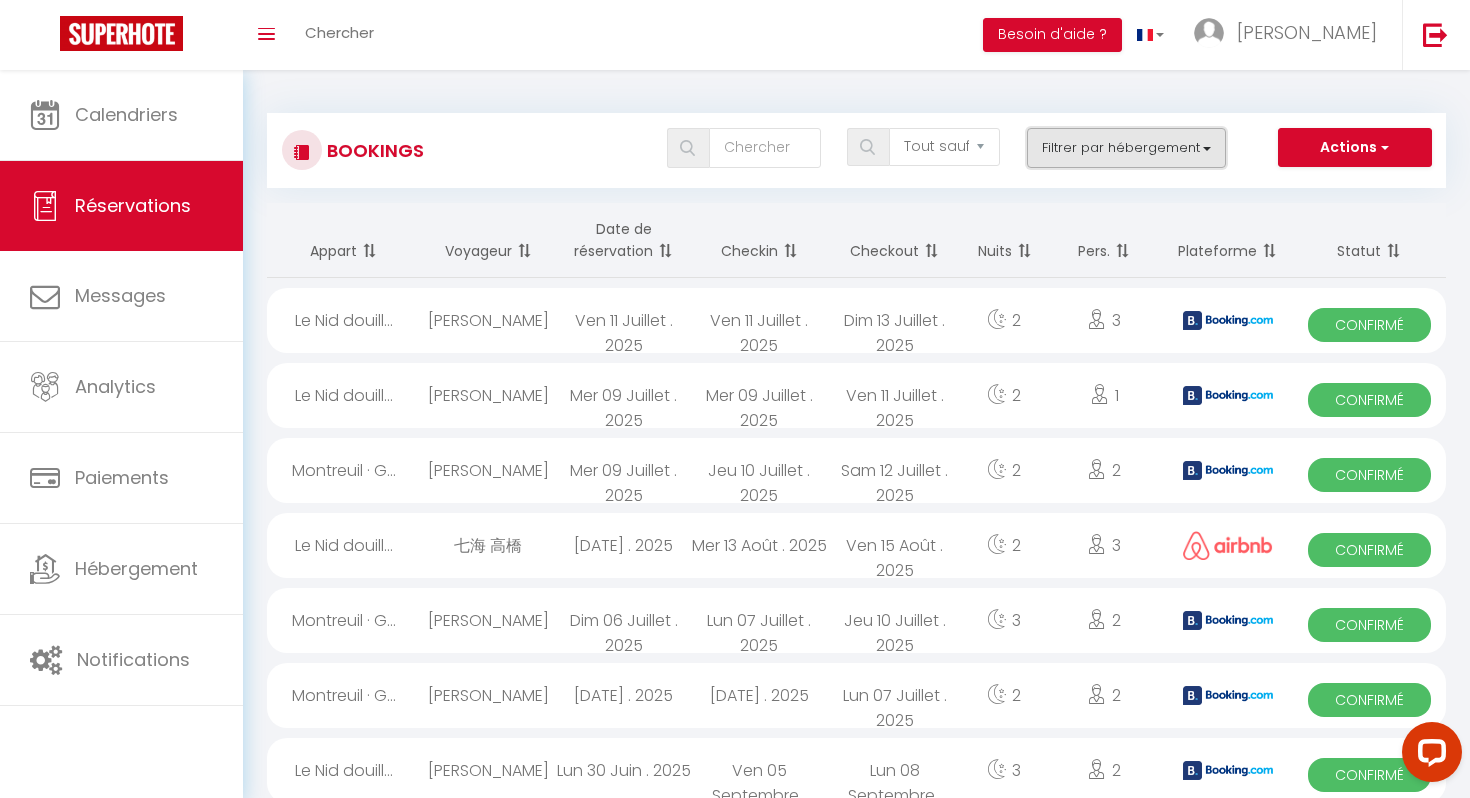 click on "Filtrer par hébergement" at bounding box center [1127, 148] 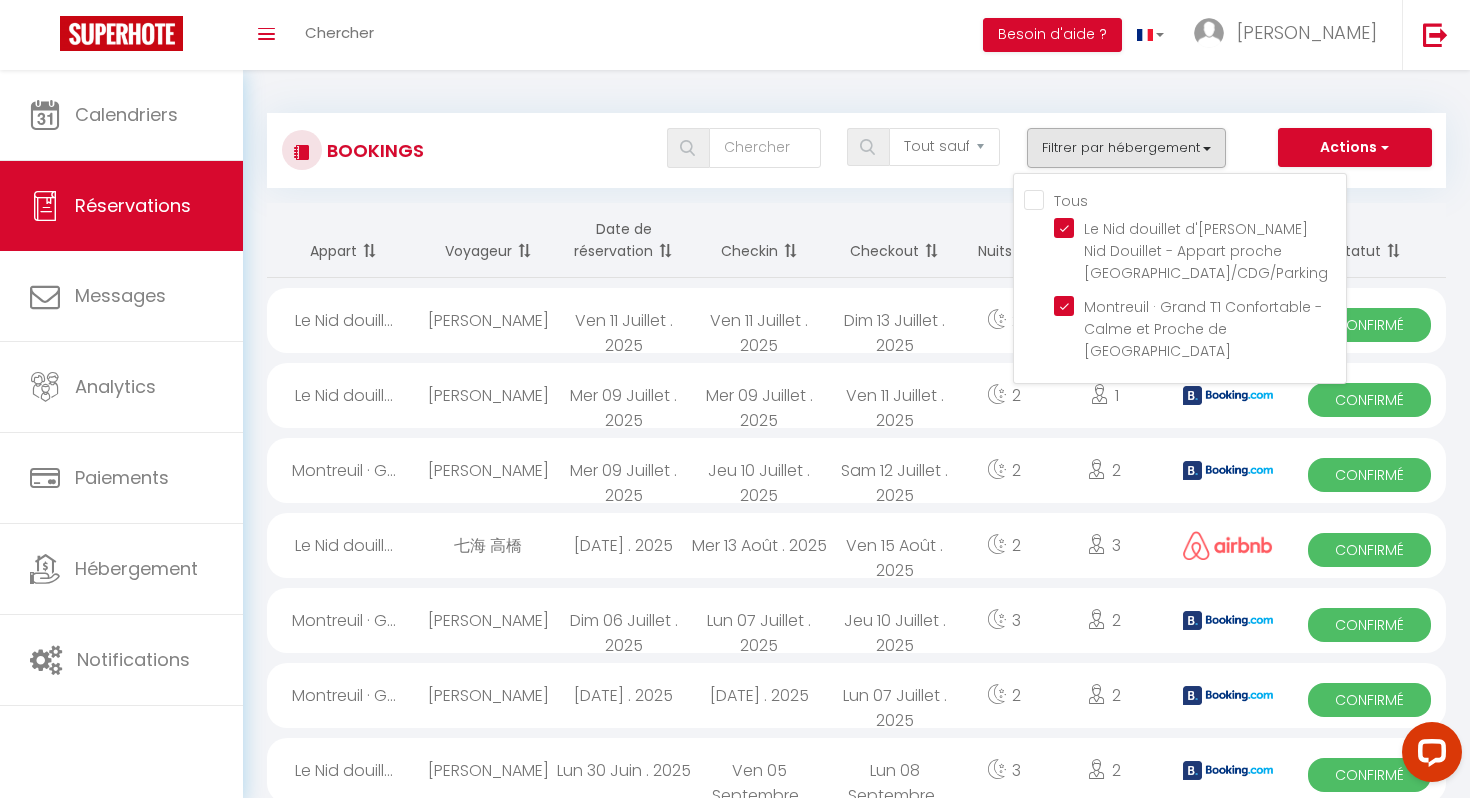 click on "Tous
Le Nid douillet d'Aulnay  · Le Nid Douillet - Appart  proche Paris/CDG/Parking
Montreuil · Grand T1  Confortable - Calme et Proche de Paris" at bounding box center (1185, 278) 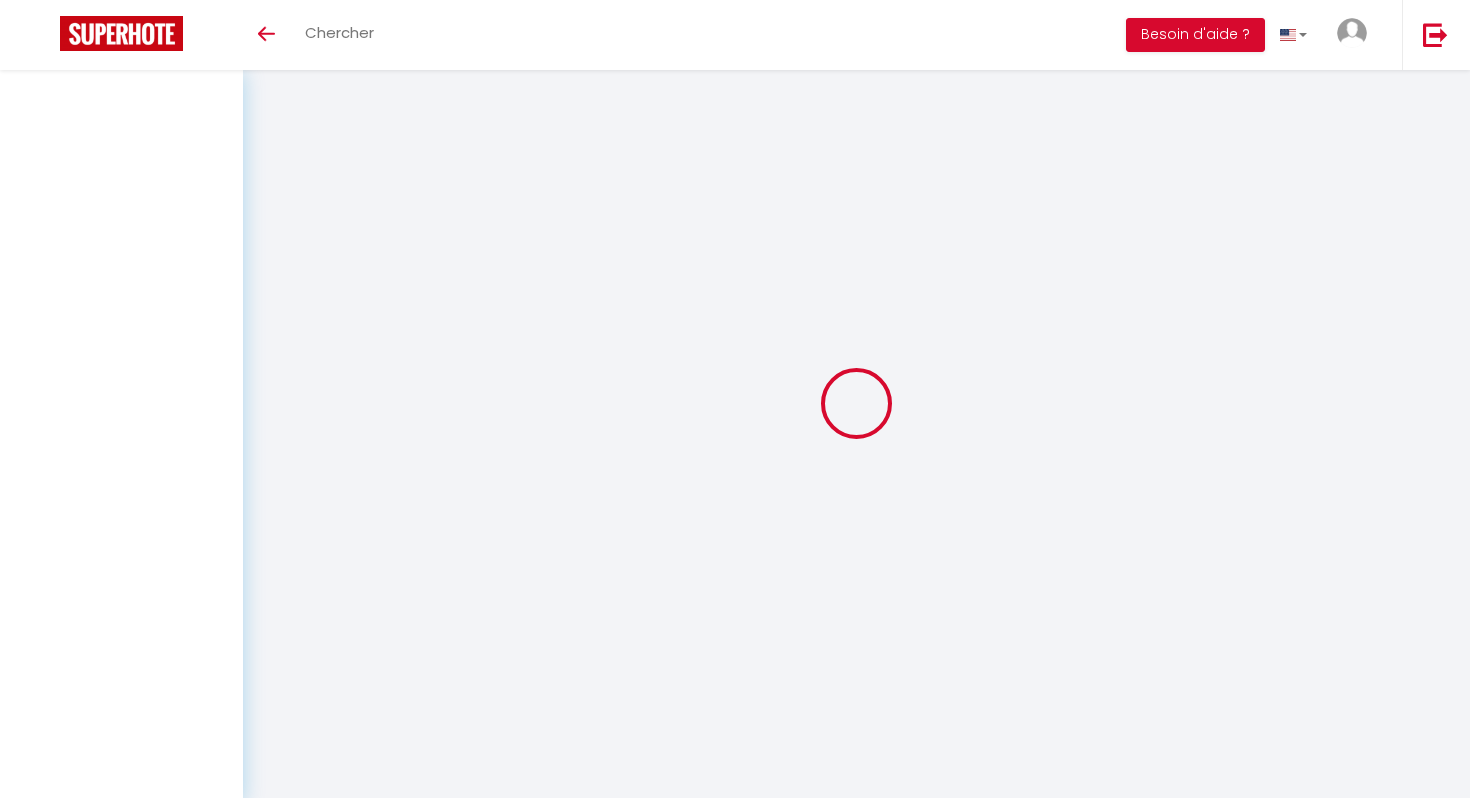 select on "not_cancelled" 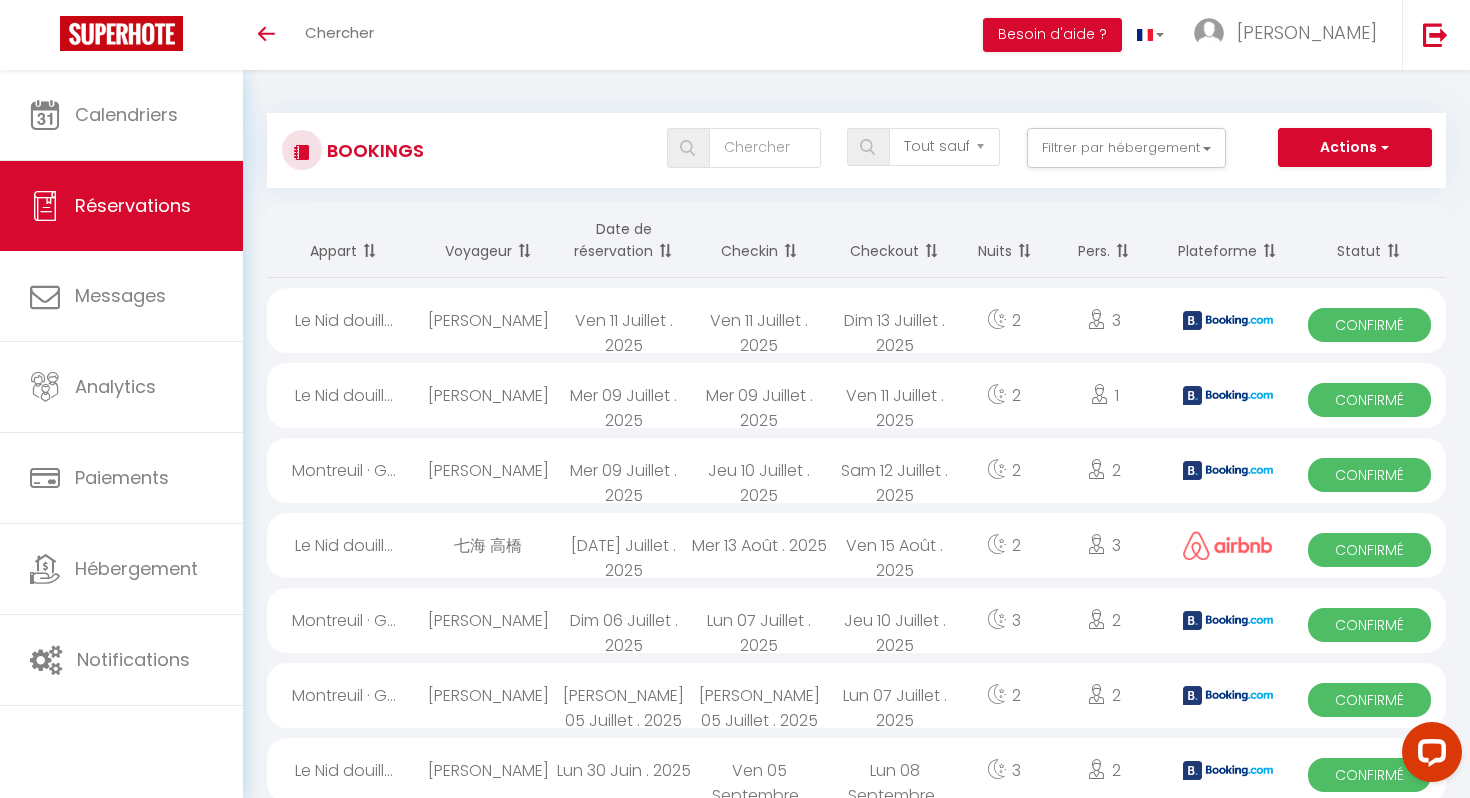 scroll, scrollTop: 0, scrollLeft: 0, axis: both 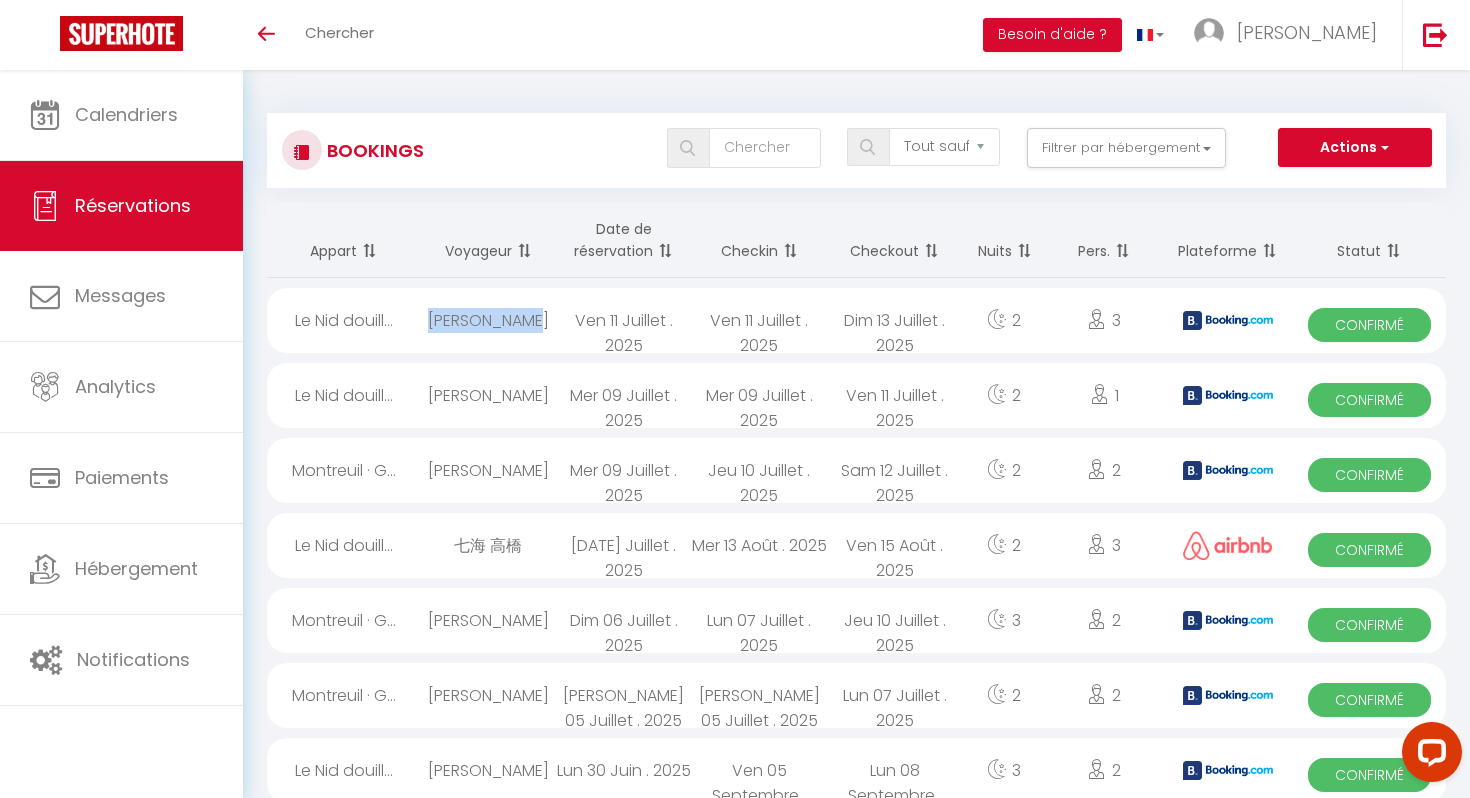 drag, startPoint x: 429, startPoint y: 335, endPoint x: 431, endPoint y: 295, distance: 40.04997 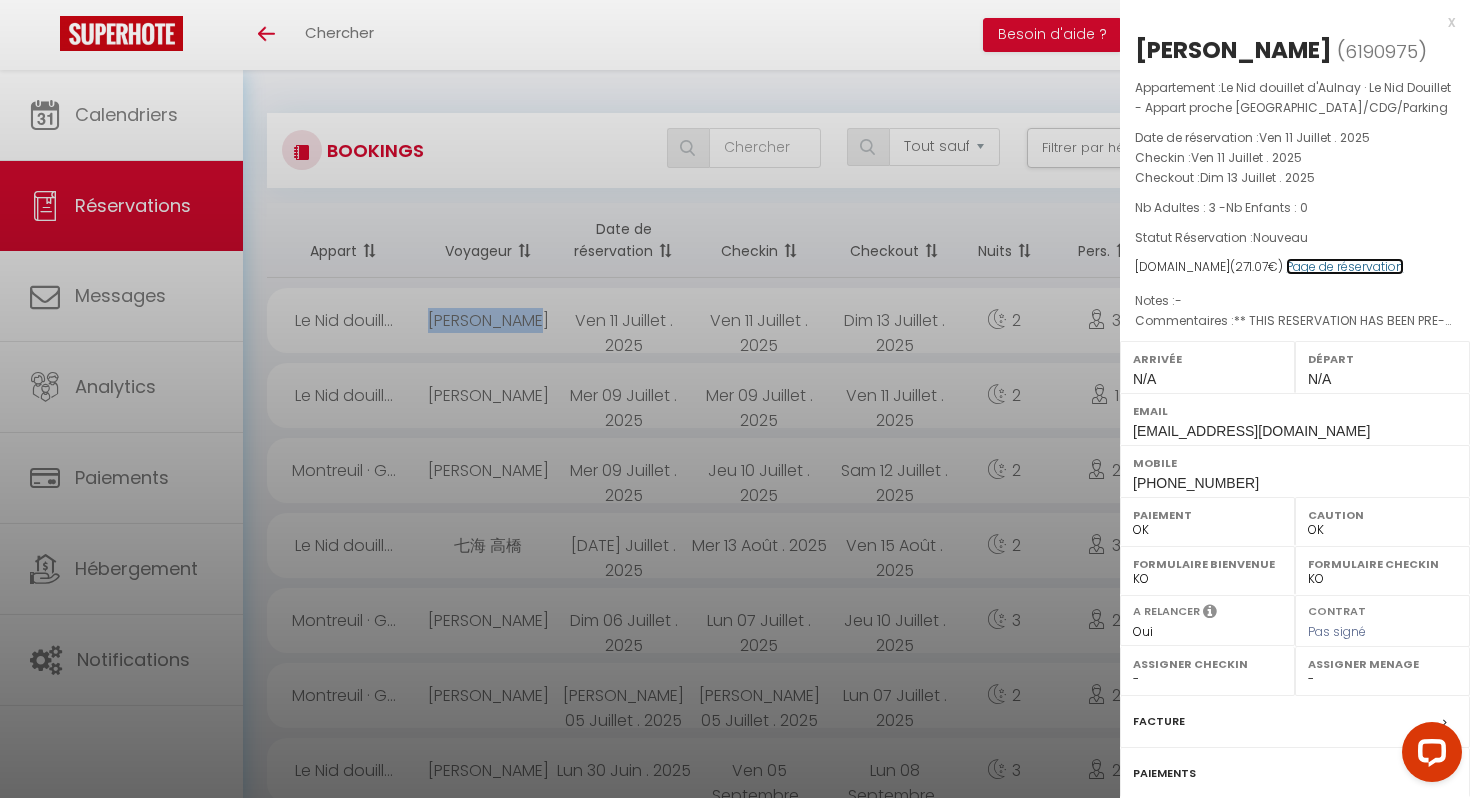 click on "Page de réservation" at bounding box center [1345, 266] 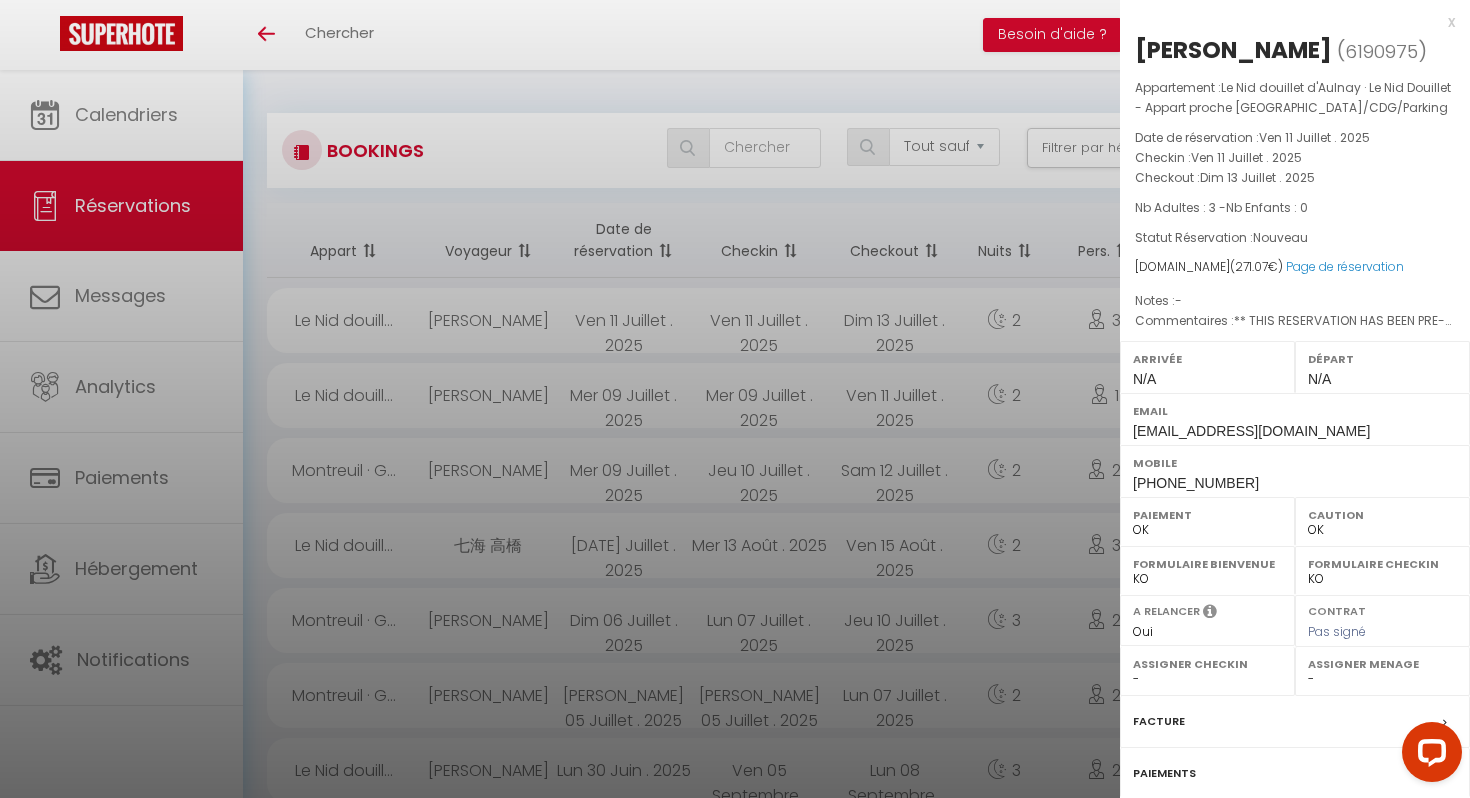 click at bounding box center [735, 399] 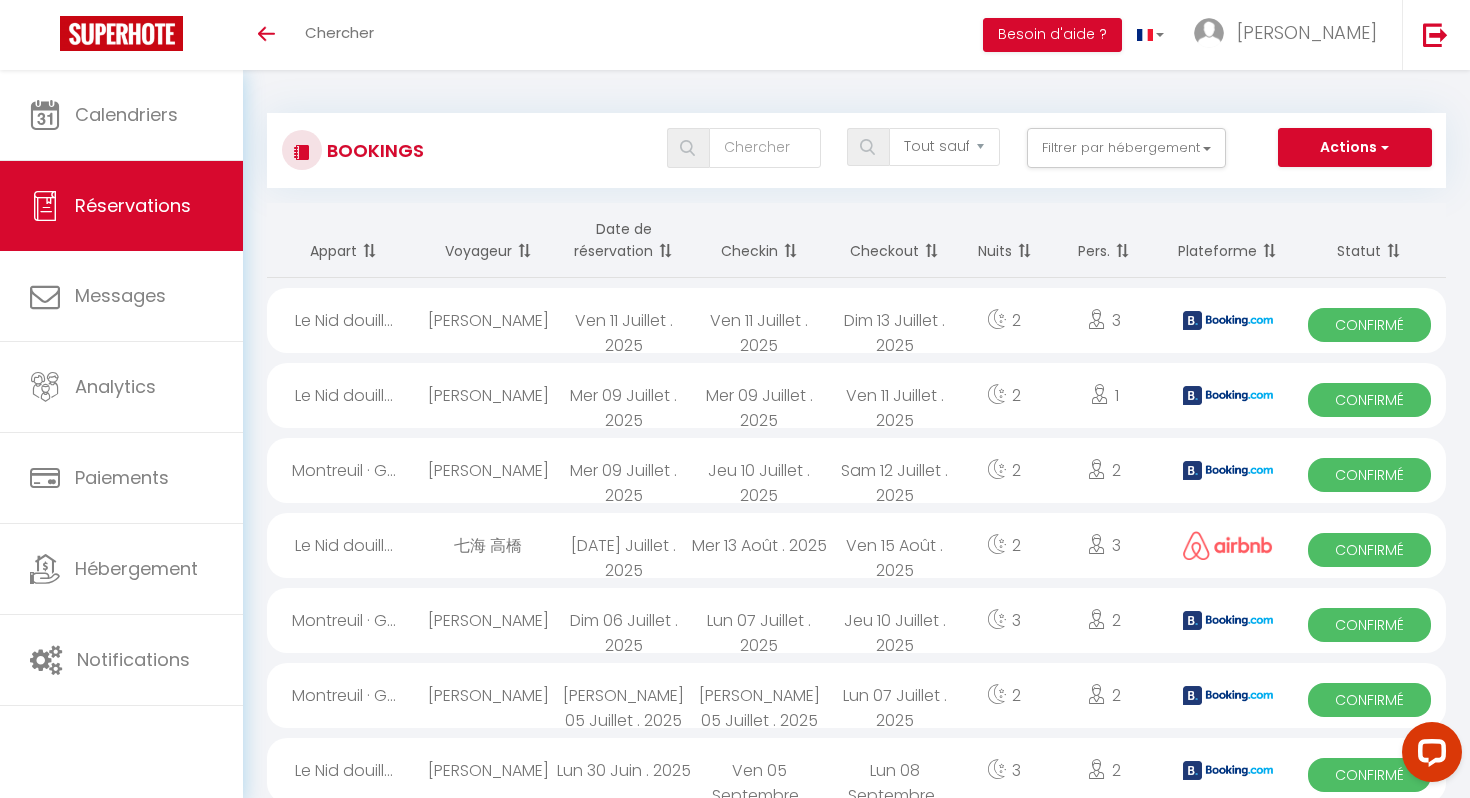 click on "Calendriers" at bounding box center (126, 114) 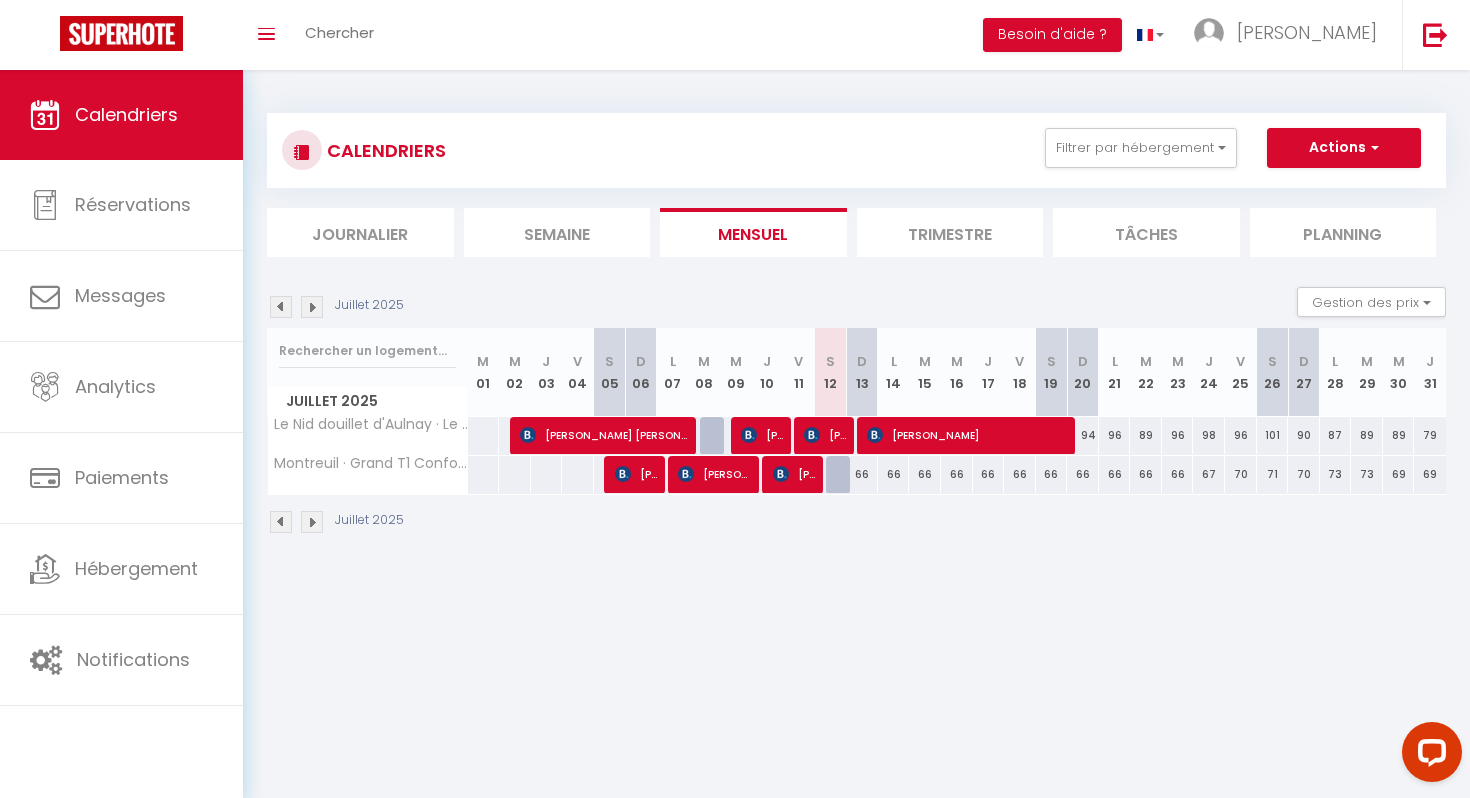 click on "66" at bounding box center (894, 474) 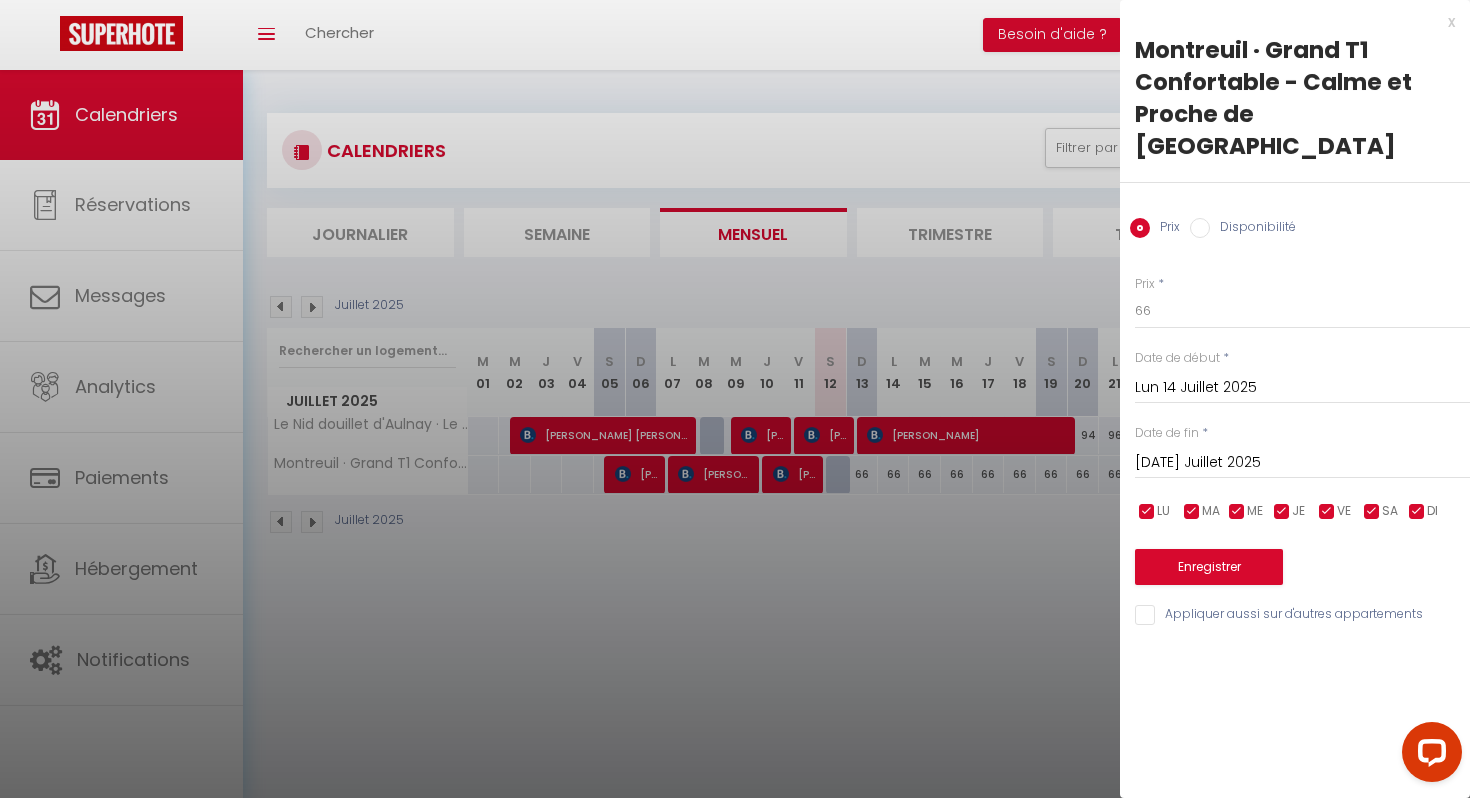 click on "[DATE] Juillet 2025         <   Juil 2025   >   Dim Lun Mar Mer Jeu Ven Sam   1 2 3 4 5 6 7 8 9 10 11 12 13 14 15 16 17 18 19 20 21 22 23 24 25 26 27 28 29 30 31     <   2025   >   [PERSON_NAME] Mars [PERSON_NAME] Juin Juillet Août Septembre Octobre Novembre Décembre     <   [DATE] - [DATE]   >   2020 2021 2022 2023 2024 2025 2026 2027 2028 2029" at bounding box center [1302, 461] 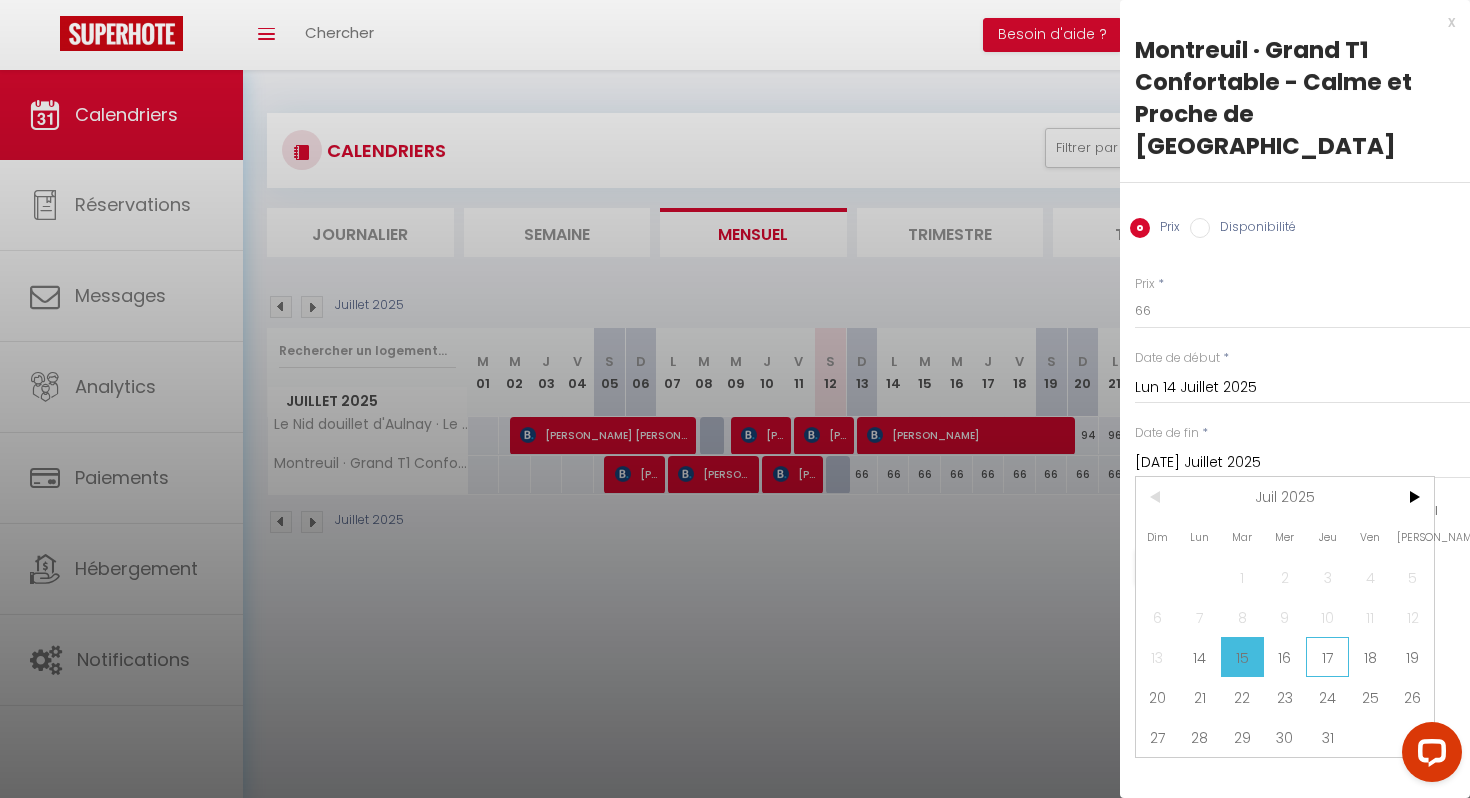 click on "17" at bounding box center (1327, 657) 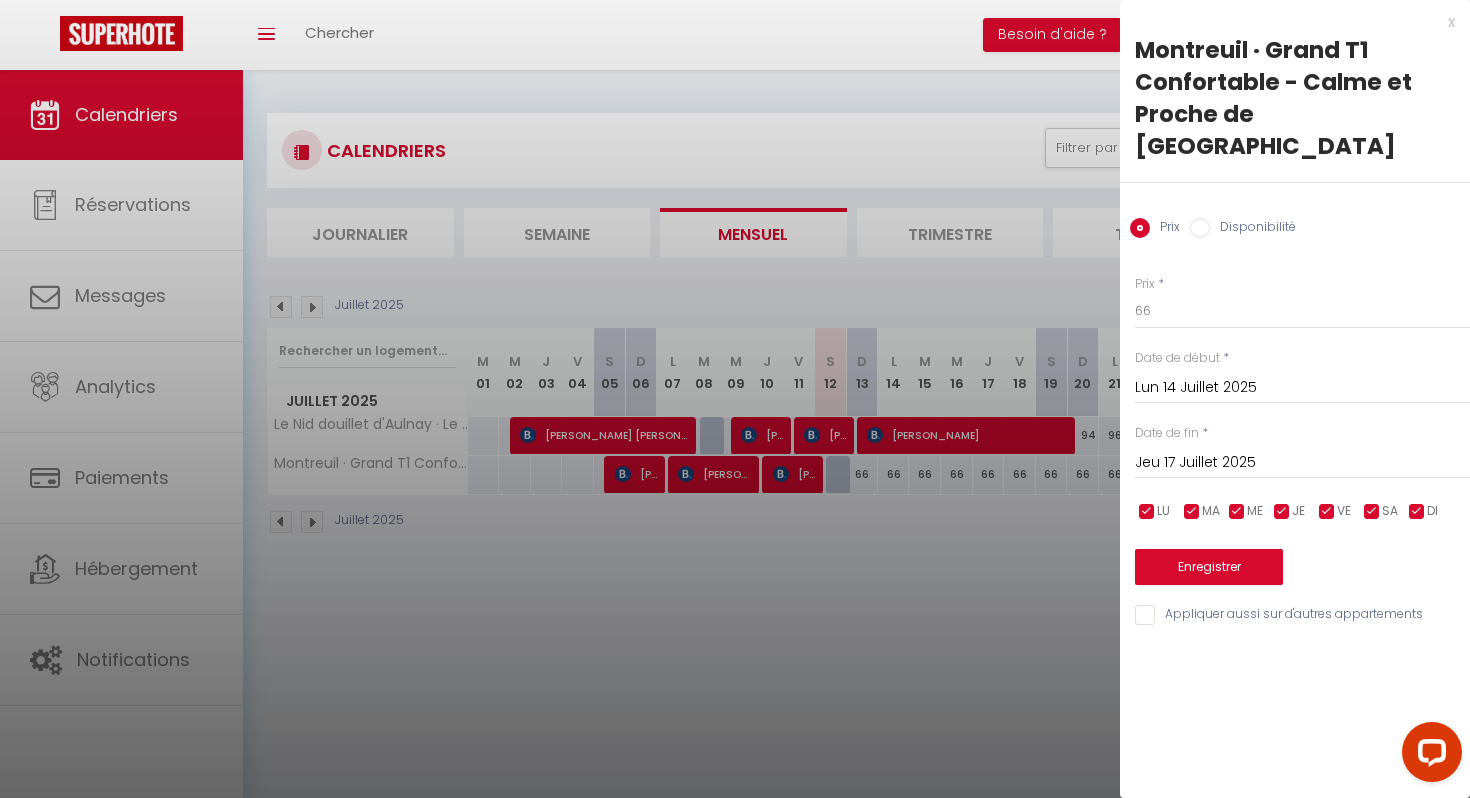 click on "Disponibilité" at bounding box center [1200, 228] 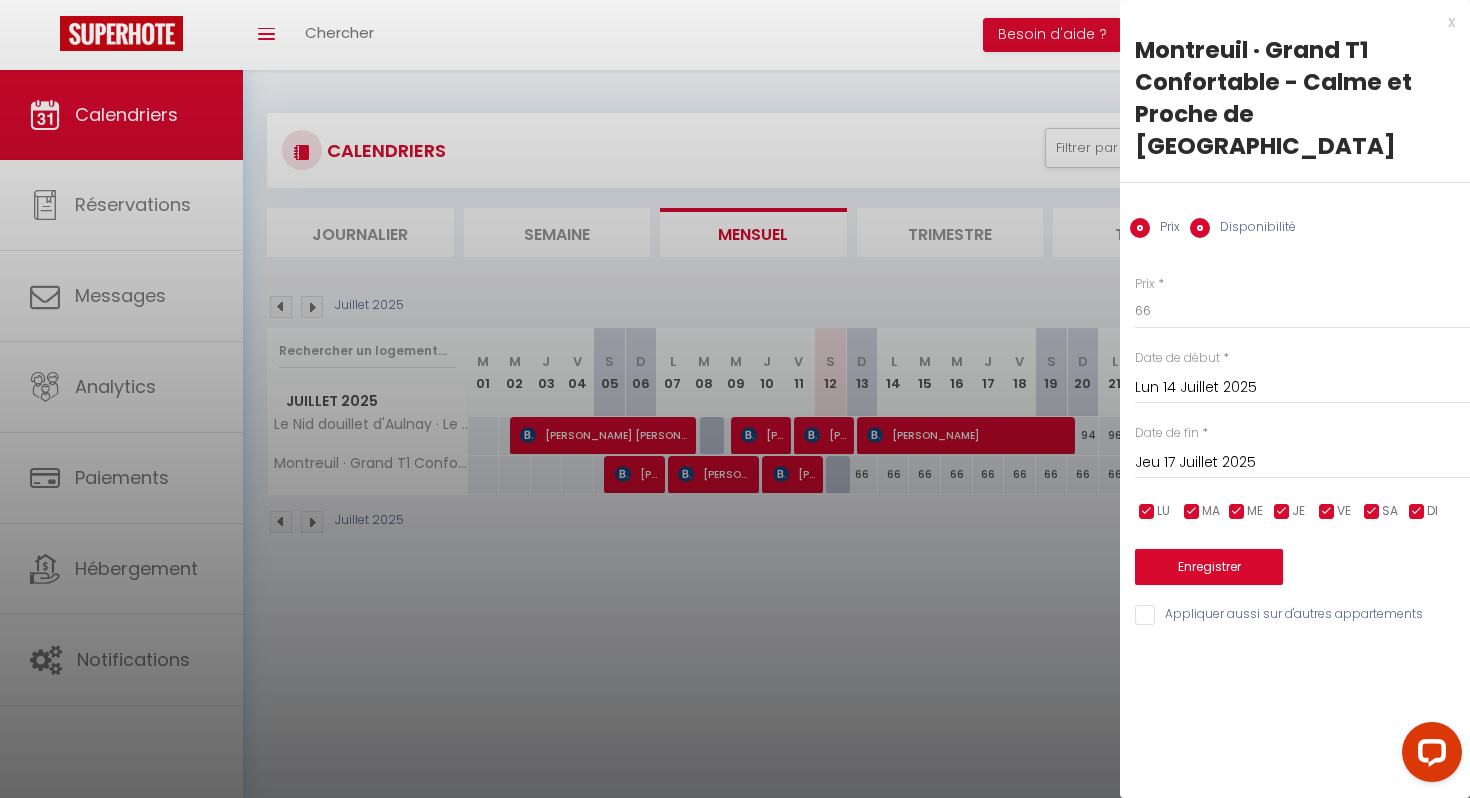 radio on "false" 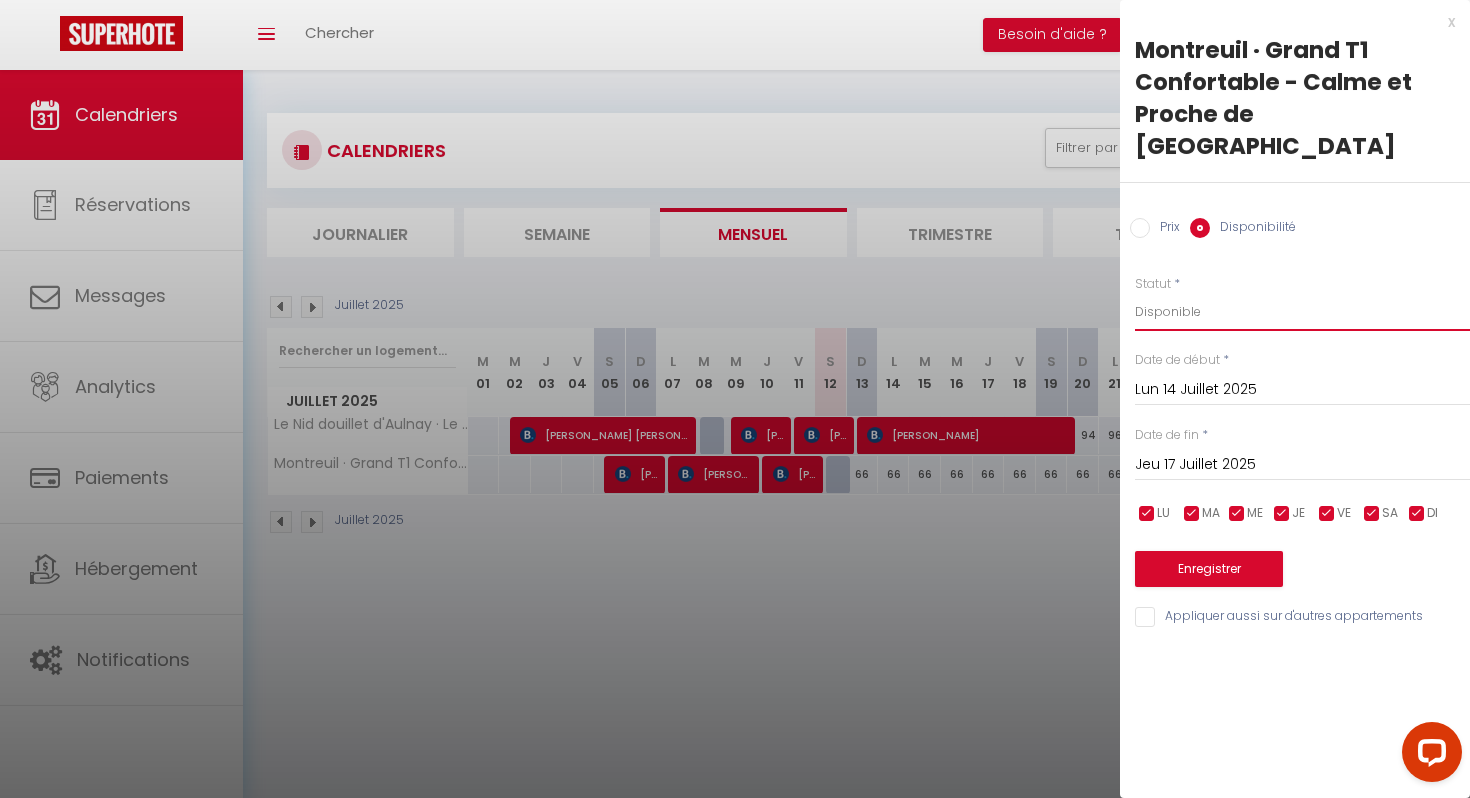 click on "Disponible
Indisponible" at bounding box center [1302, 312] 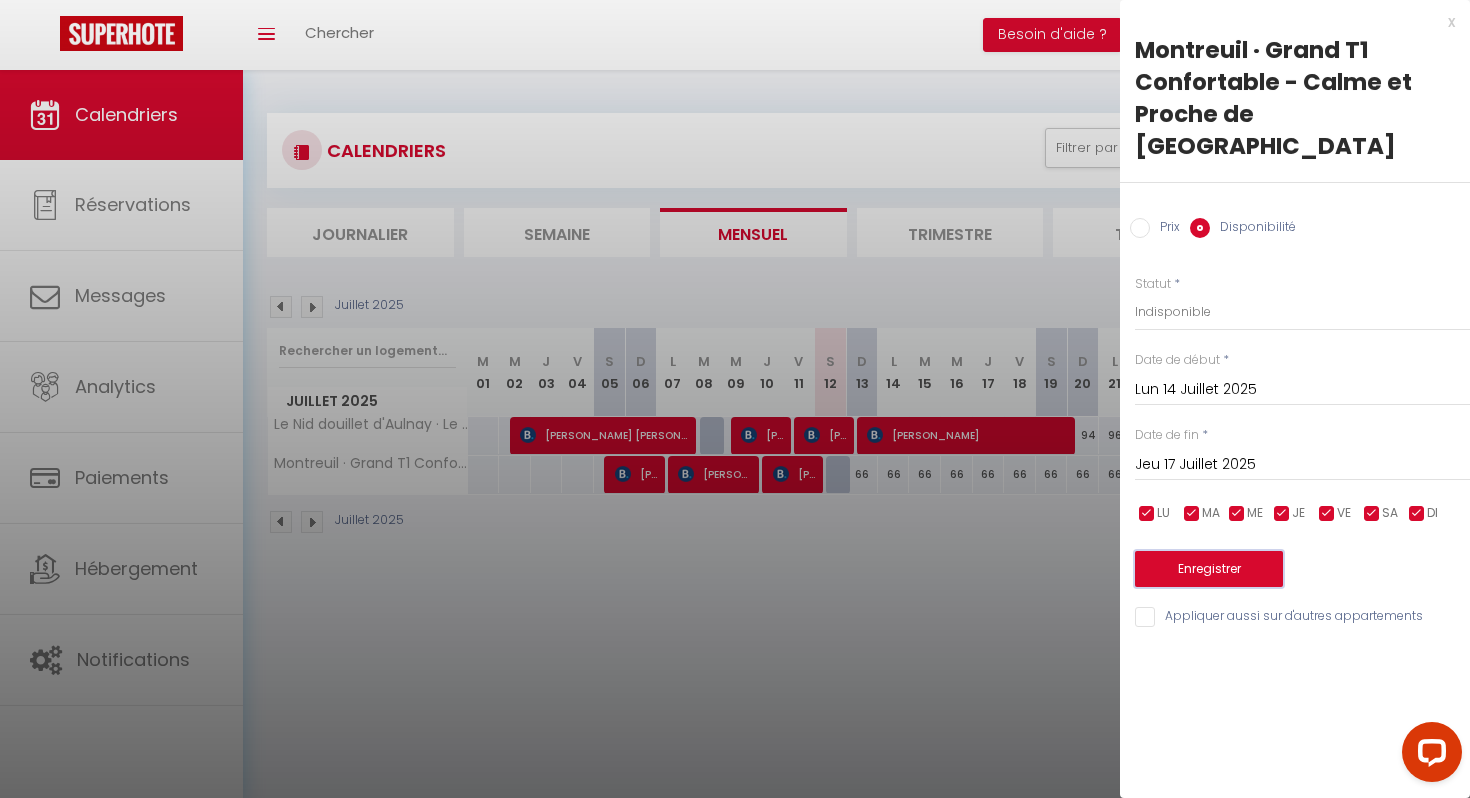 click on "Enregistrer" at bounding box center (1209, 569) 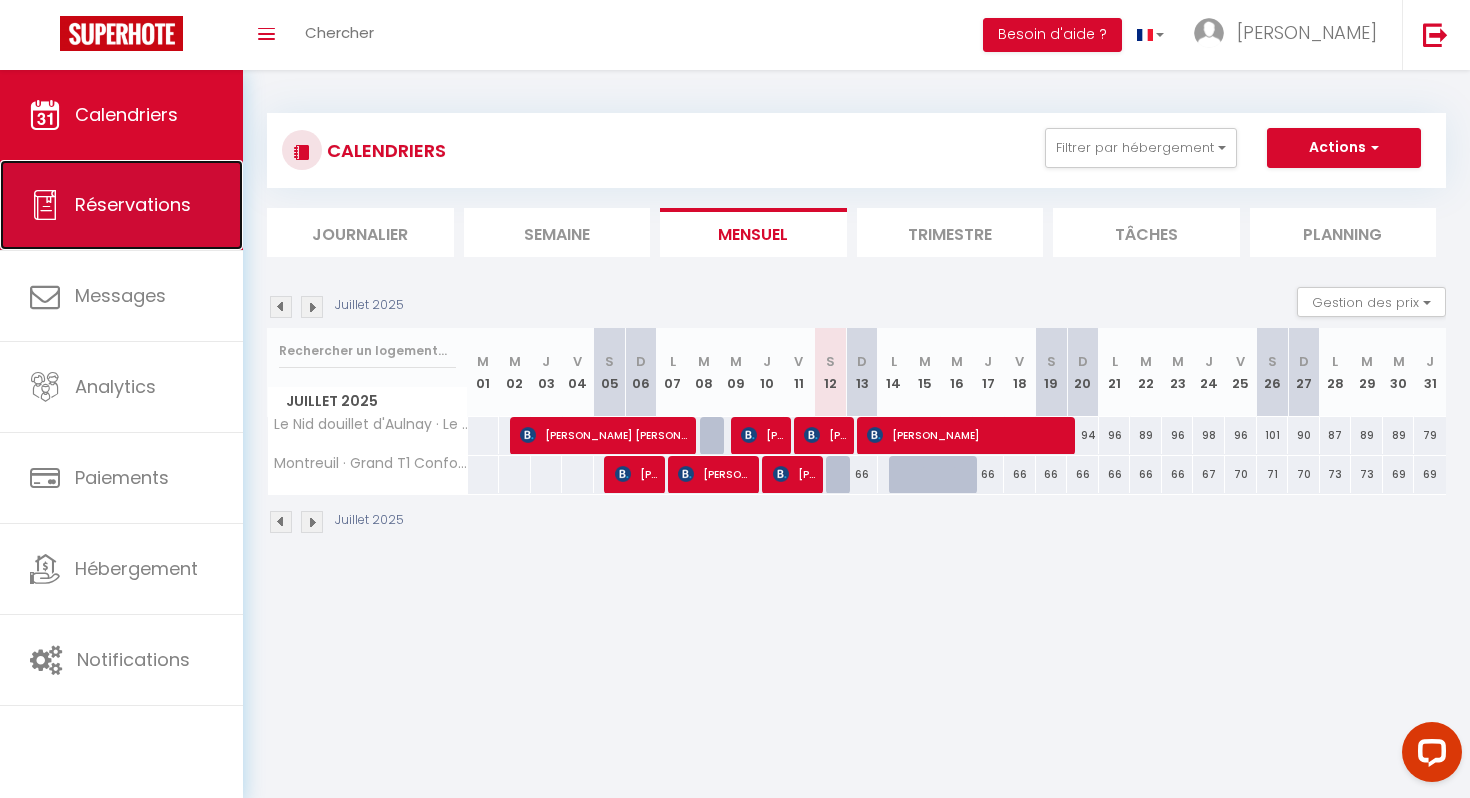 click on "Réservations" at bounding box center [133, 204] 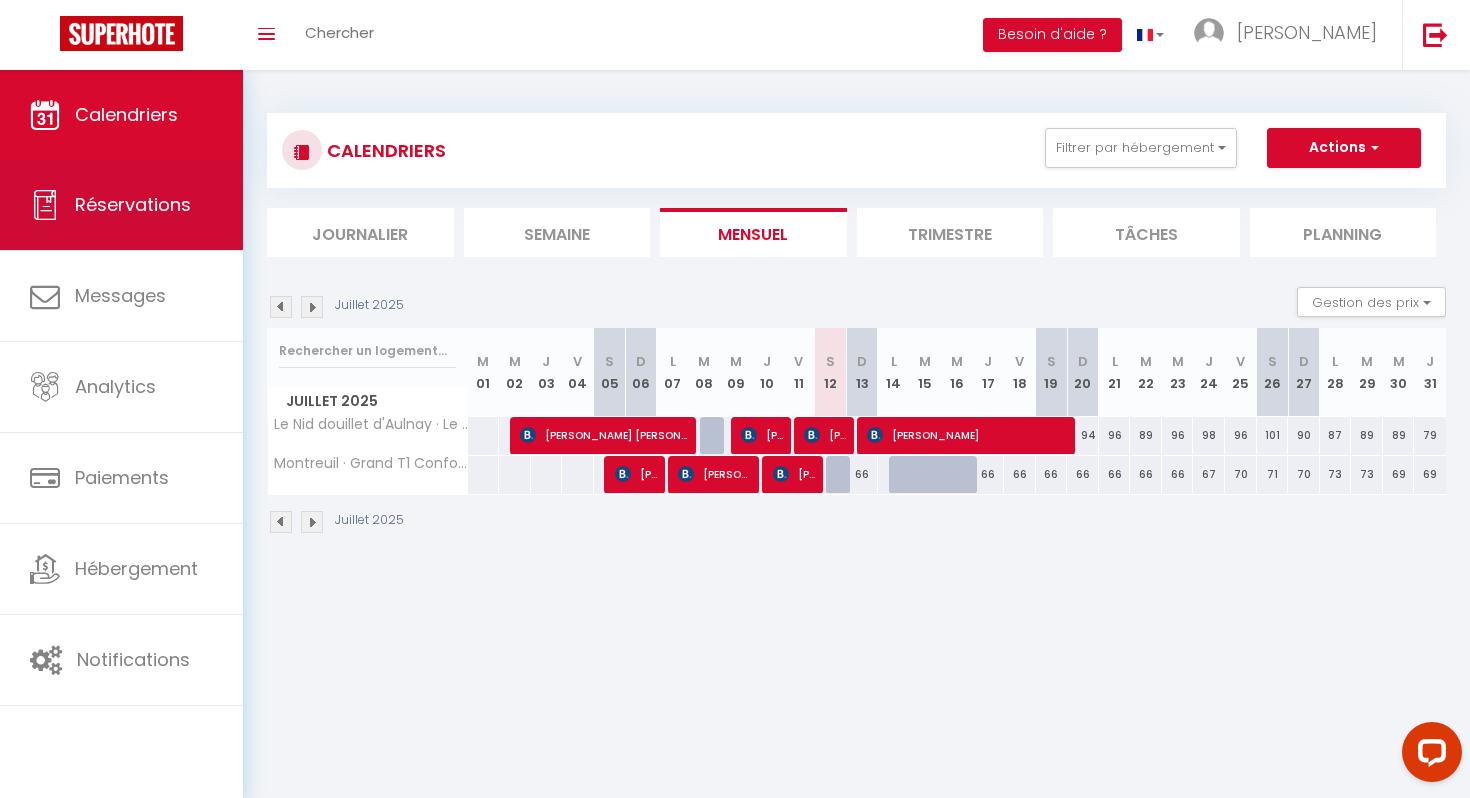 select on "not_cancelled" 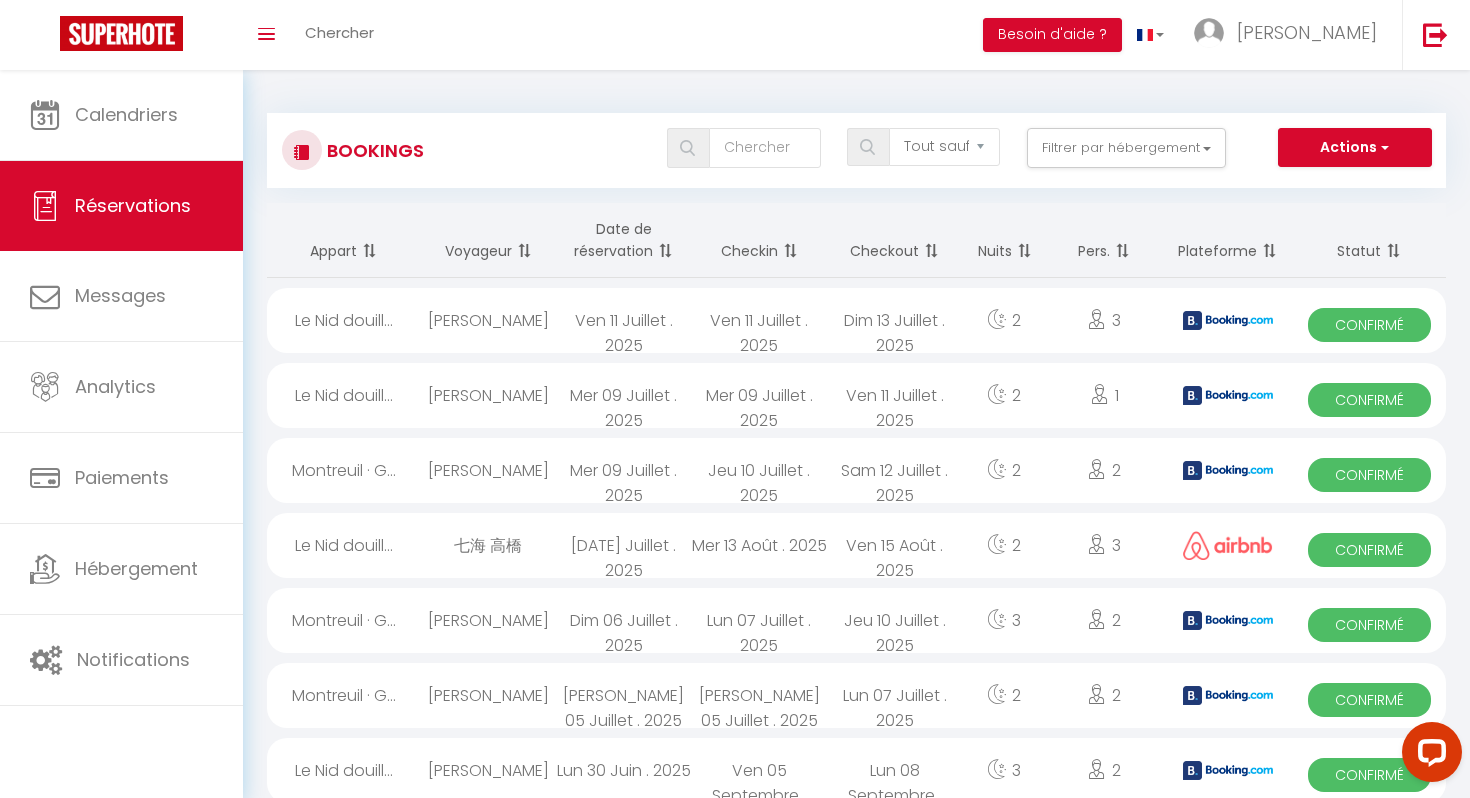 click on "[PERSON_NAME]" at bounding box center [488, 470] 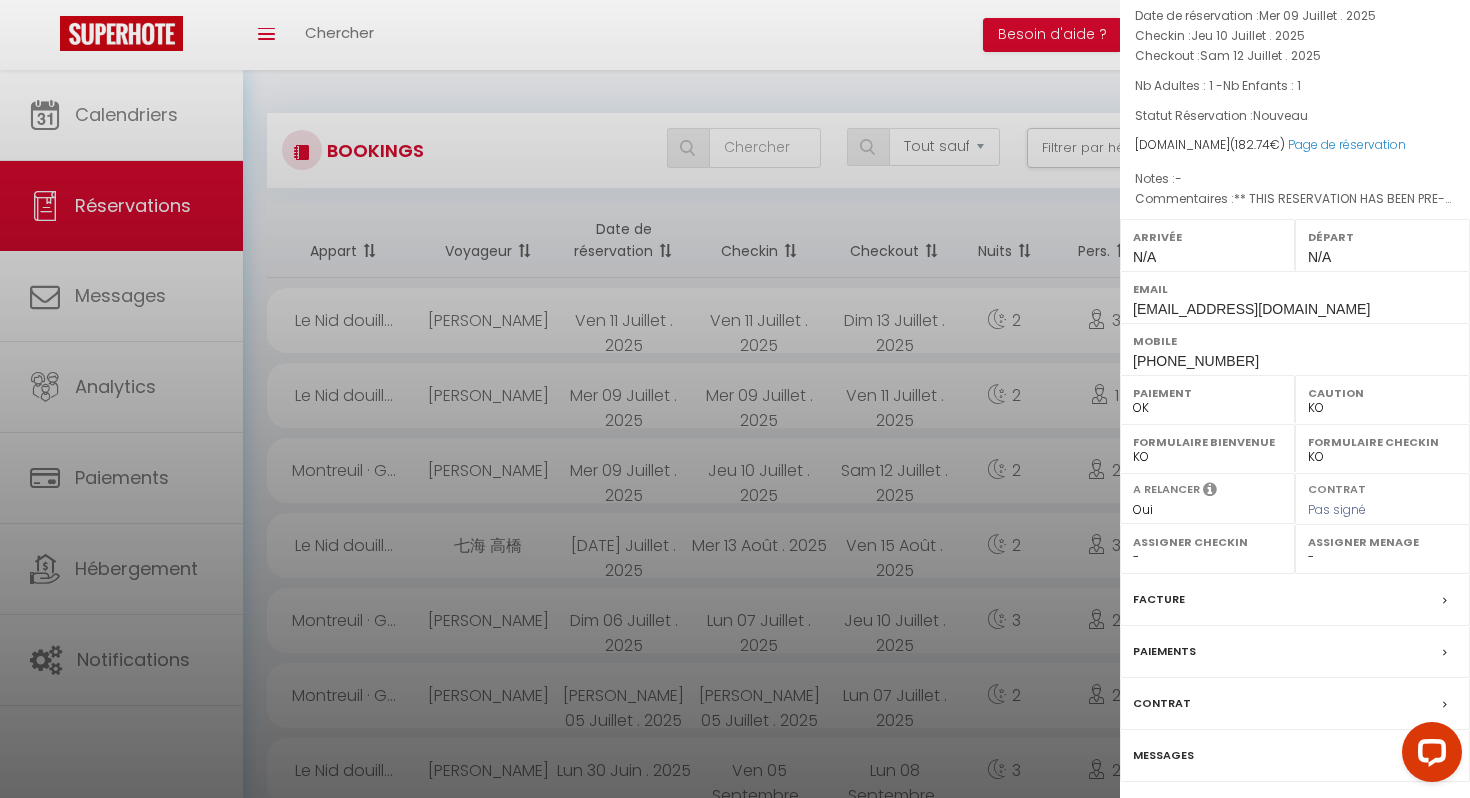 scroll, scrollTop: 184, scrollLeft: 0, axis: vertical 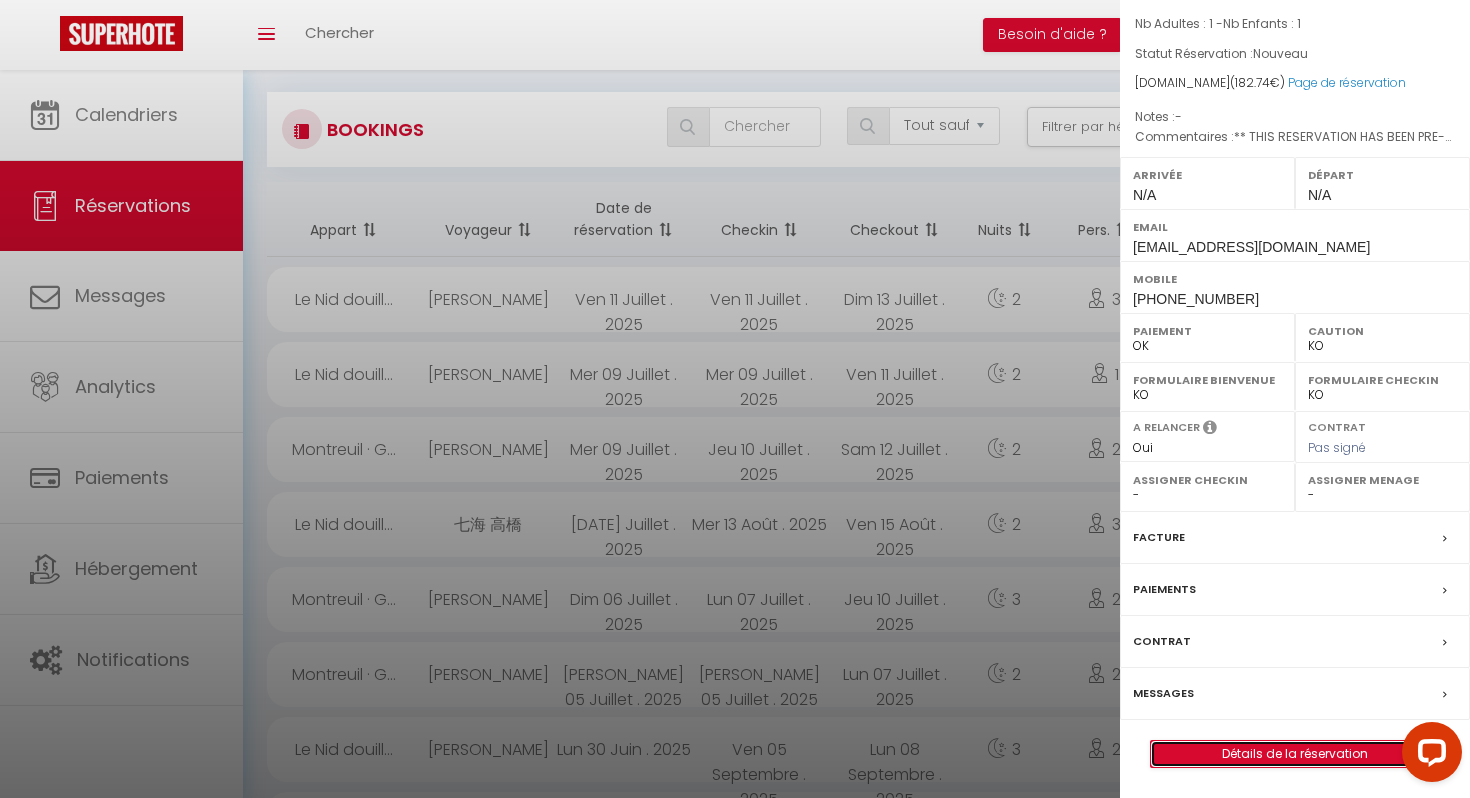 click on "Détails de la réservation" at bounding box center (1295, 754) 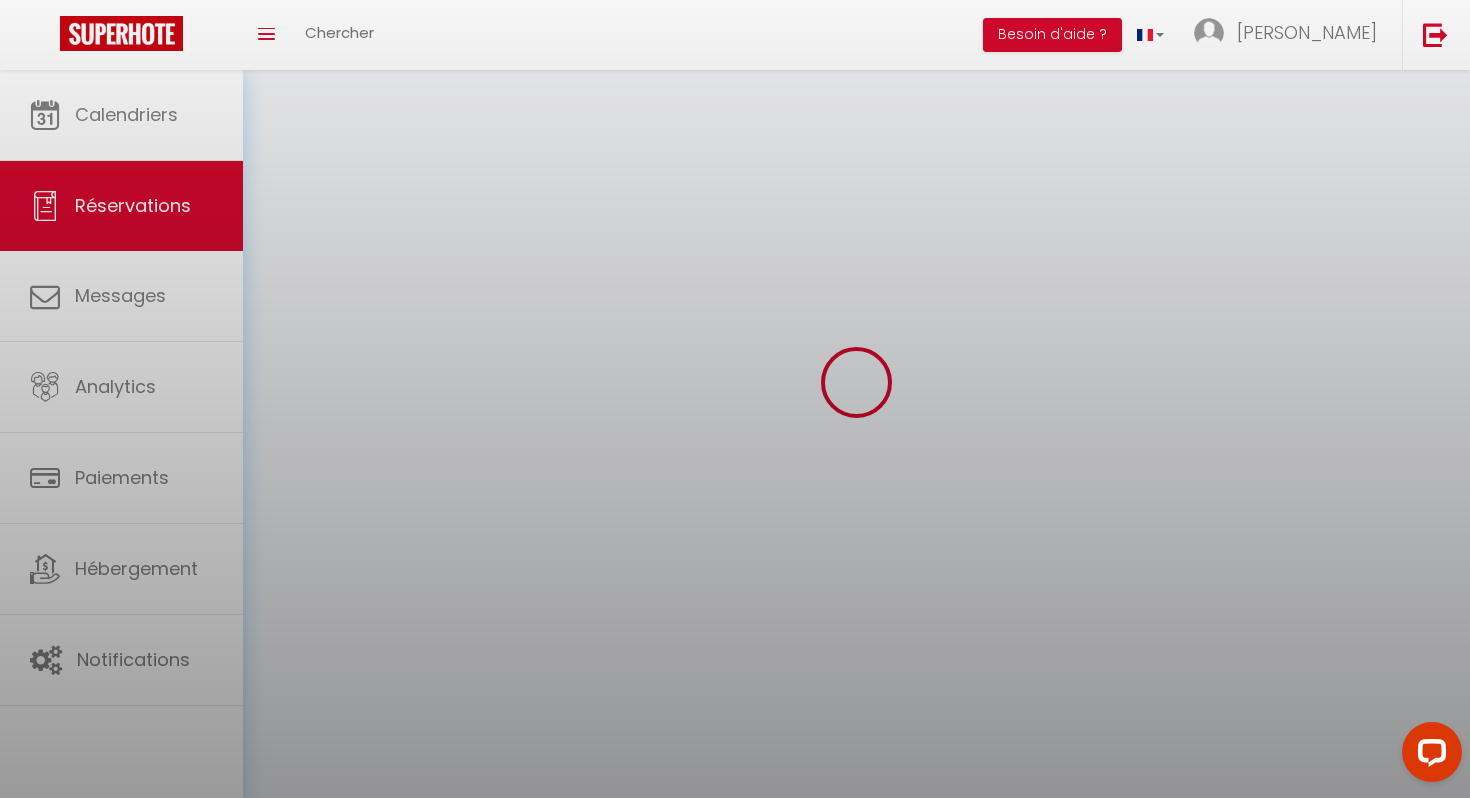 scroll, scrollTop: 0, scrollLeft: 0, axis: both 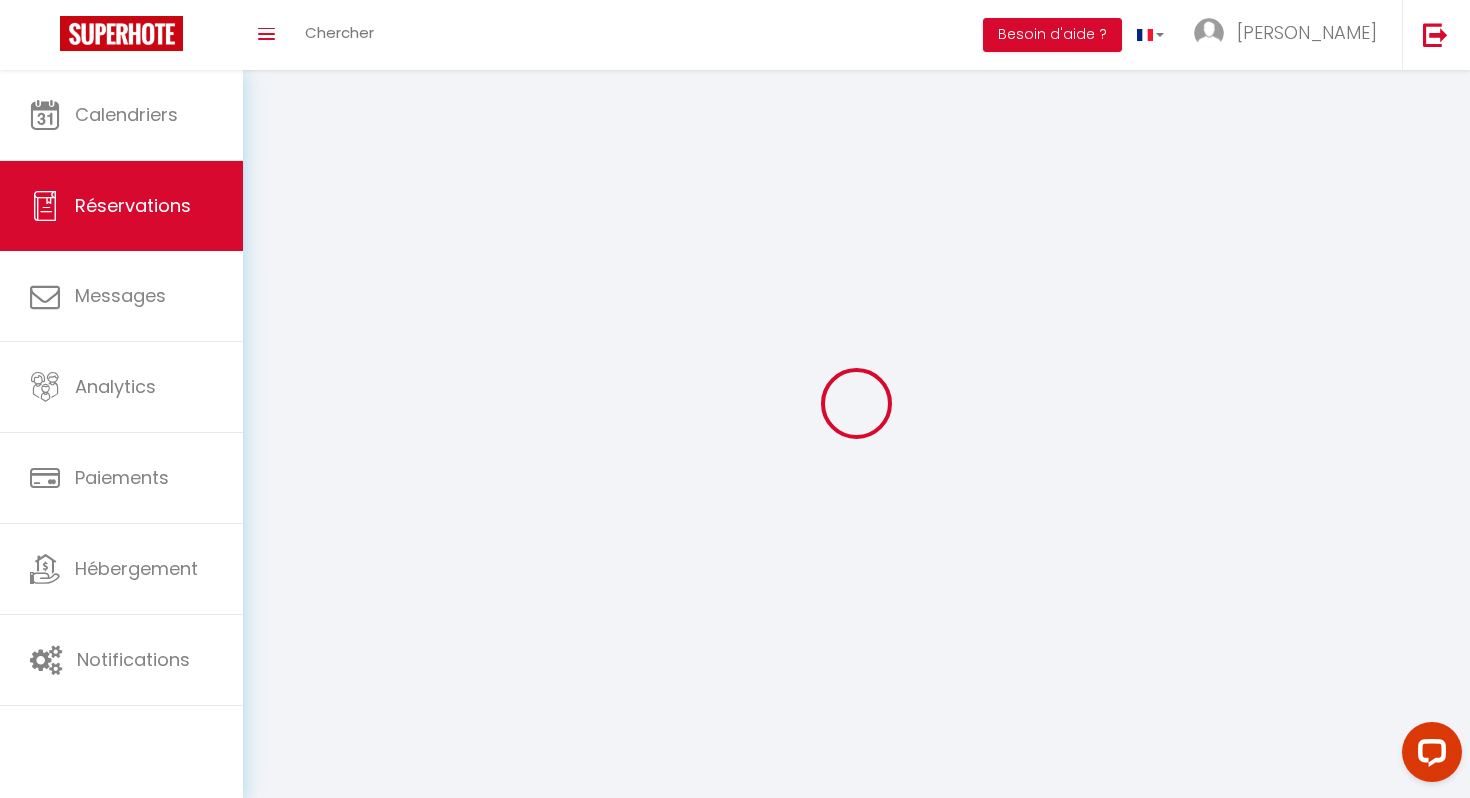 type on "Pat" 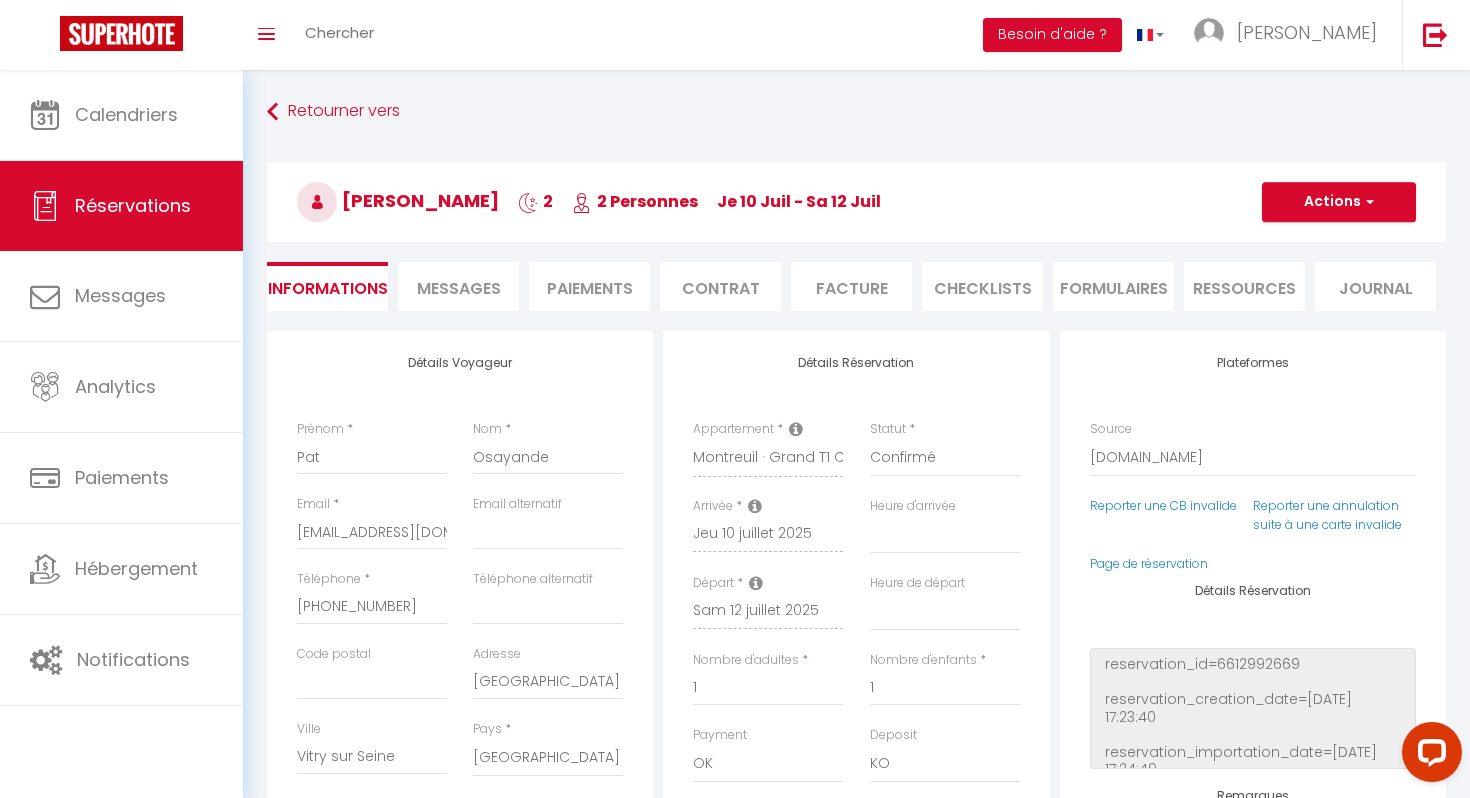 type on "44" 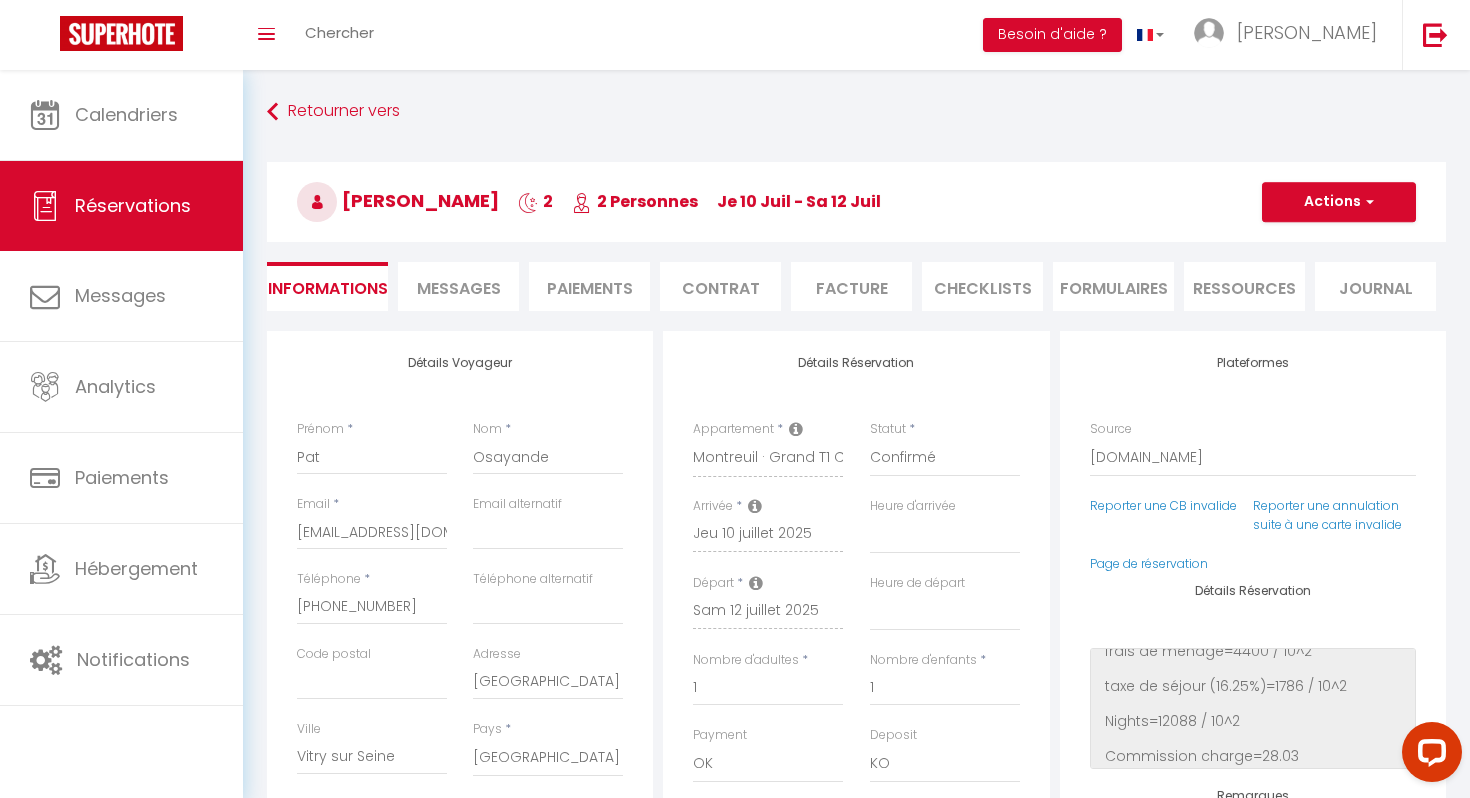 scroll, scrollTop: 665, scrollLeft: 0, axis: vertical 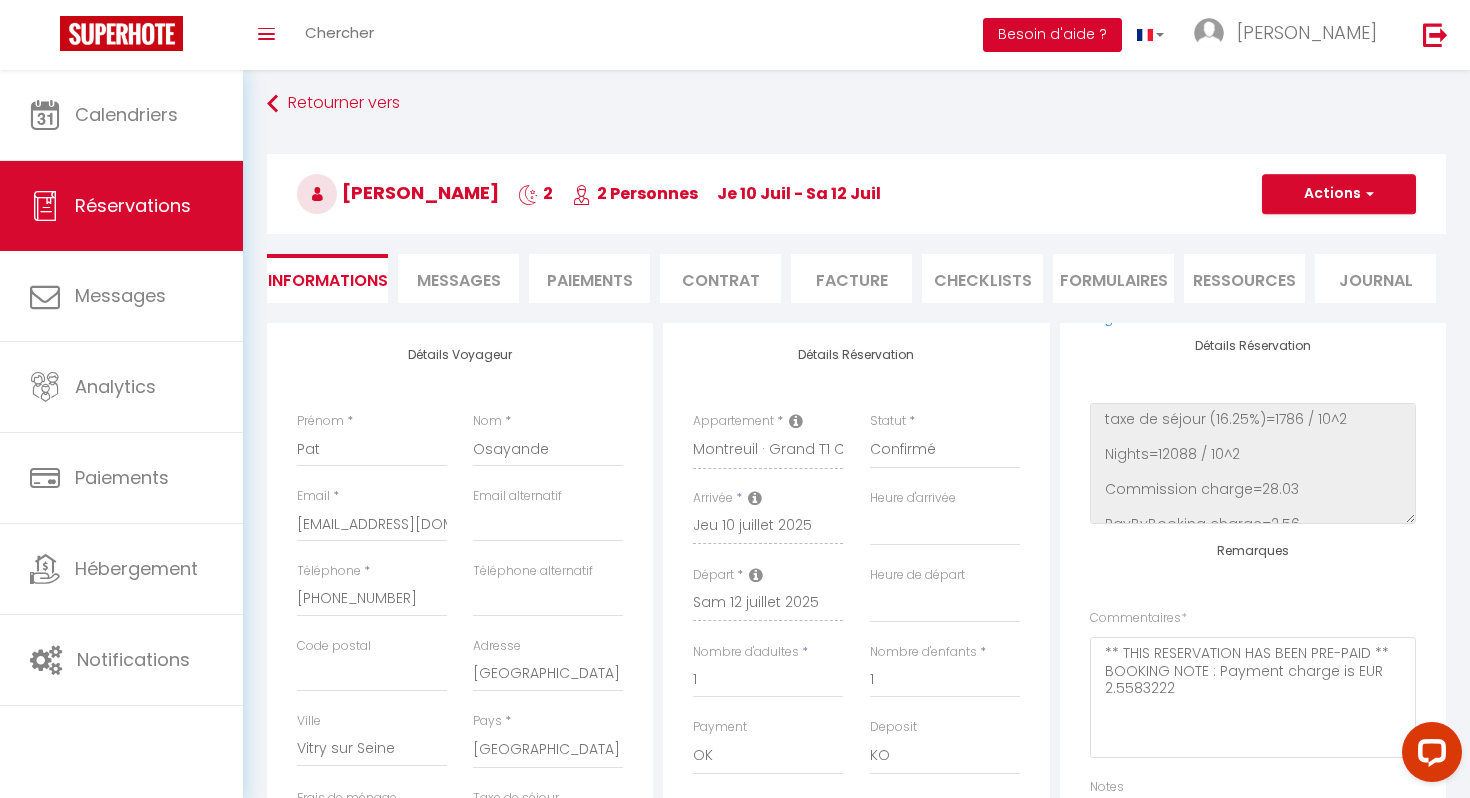 click on "Besoin d'aide ?" at bounding box center (1052, 35) 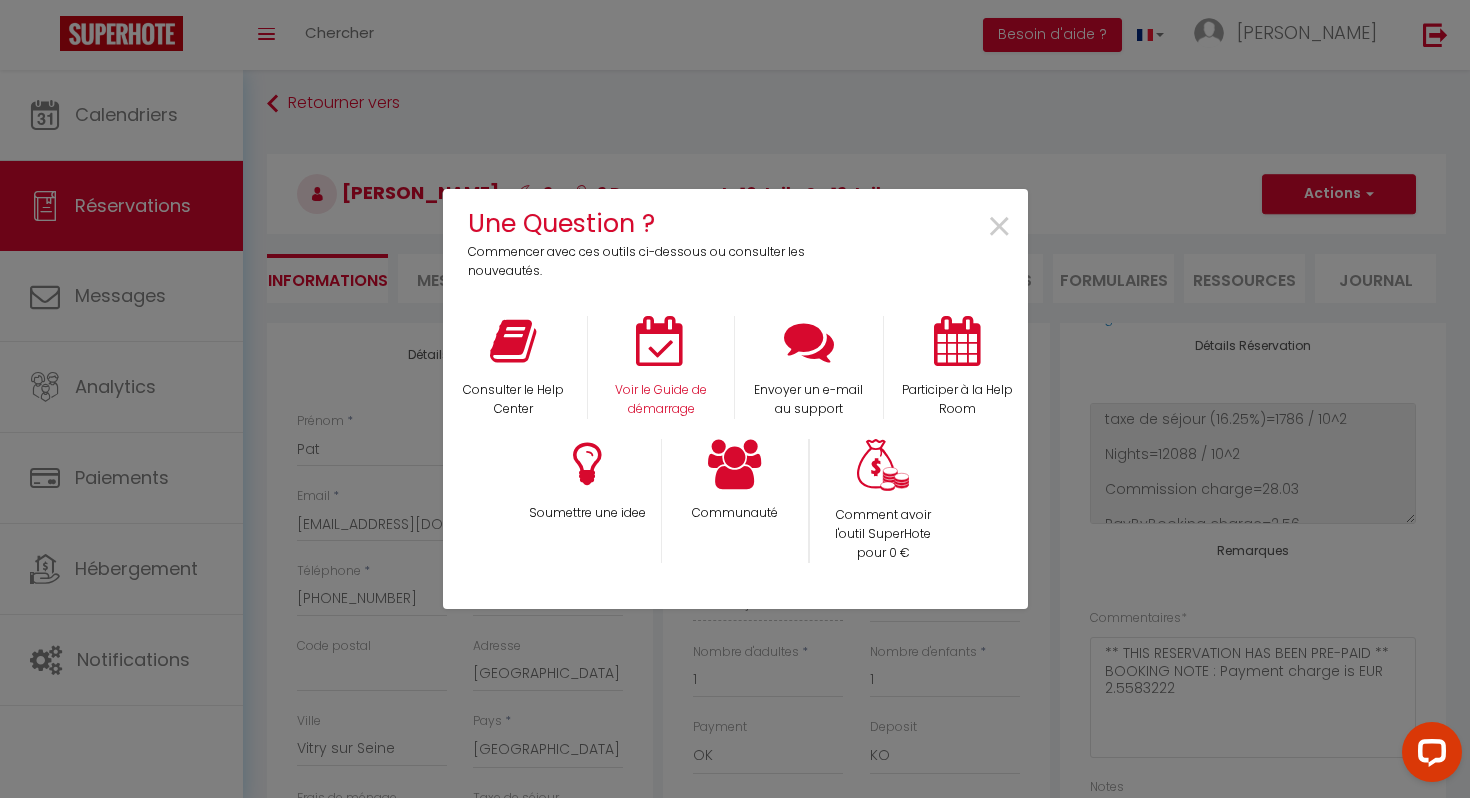 click on "Voir le Guide de démarrage" at bounding box center [661, 367] 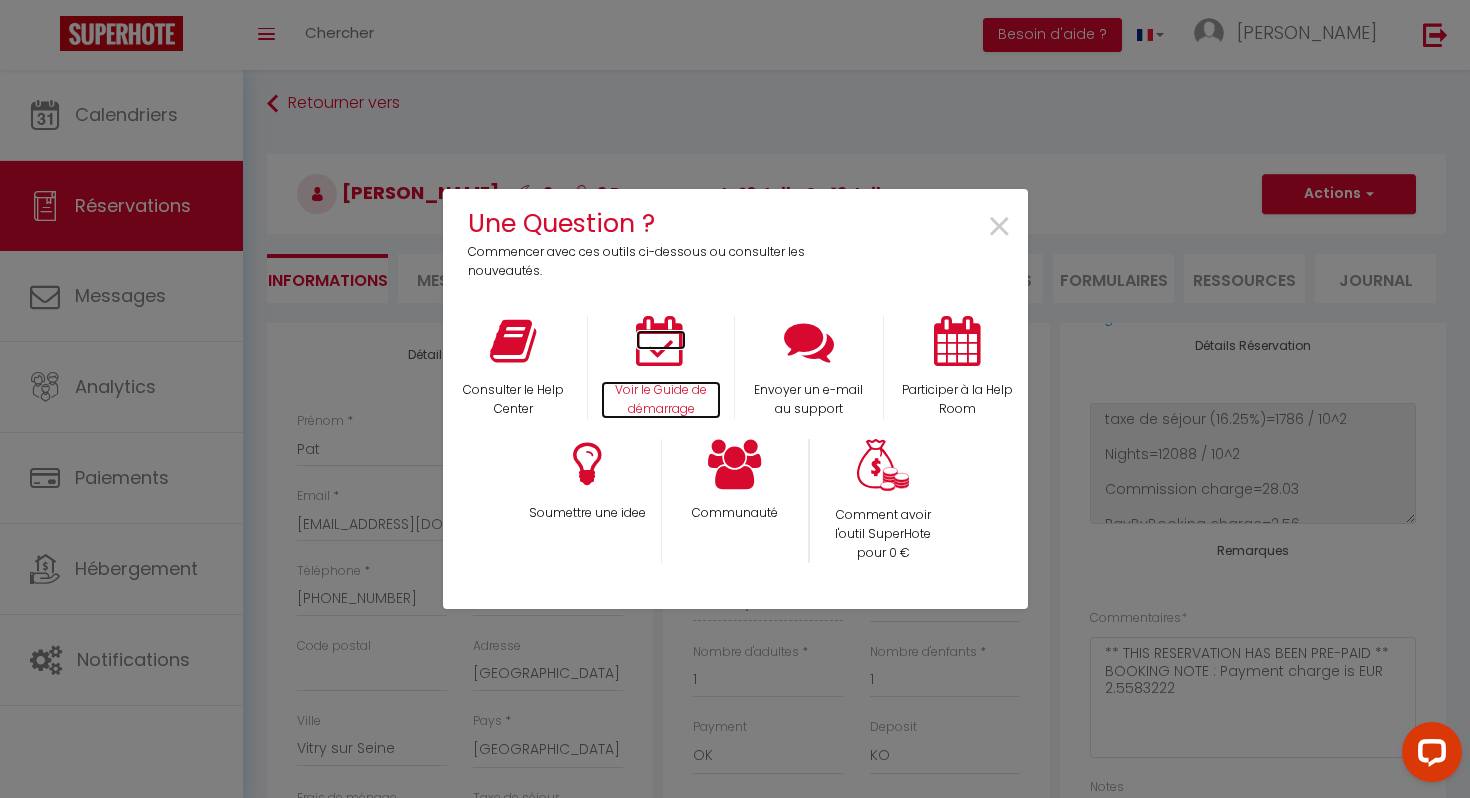 click at bounding box center [661, 341] 